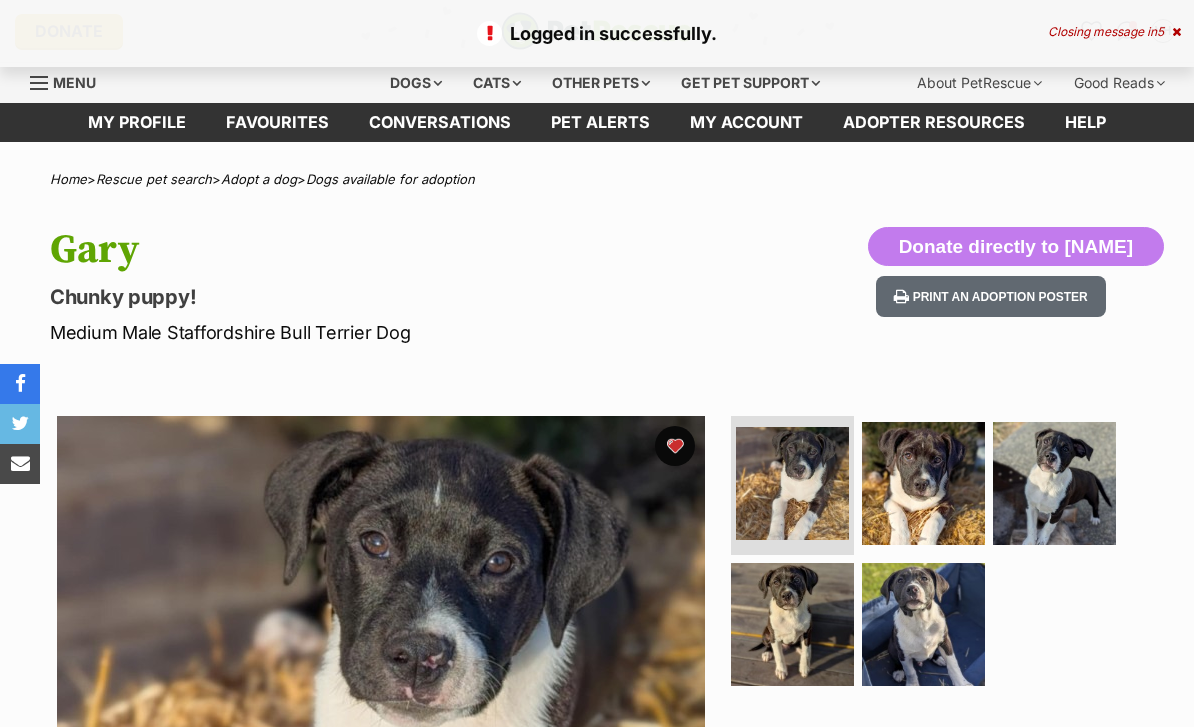 scroll, scrollTop: 0, scrollLeft: 0, axis: both 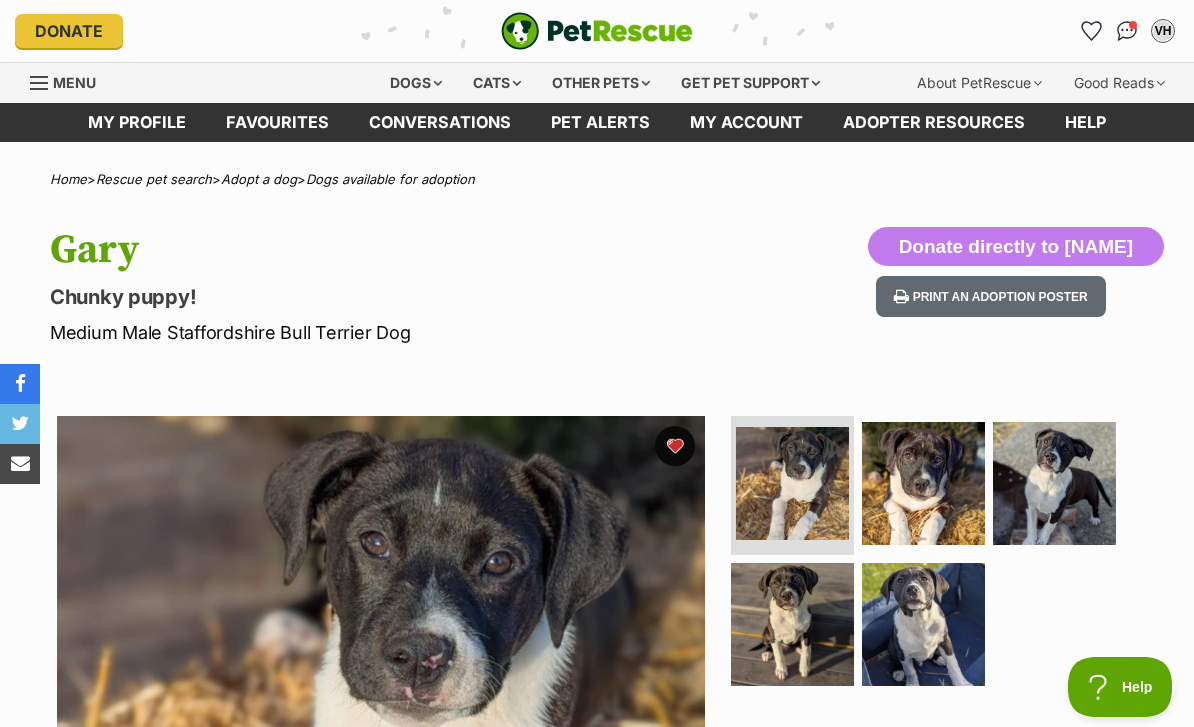 click 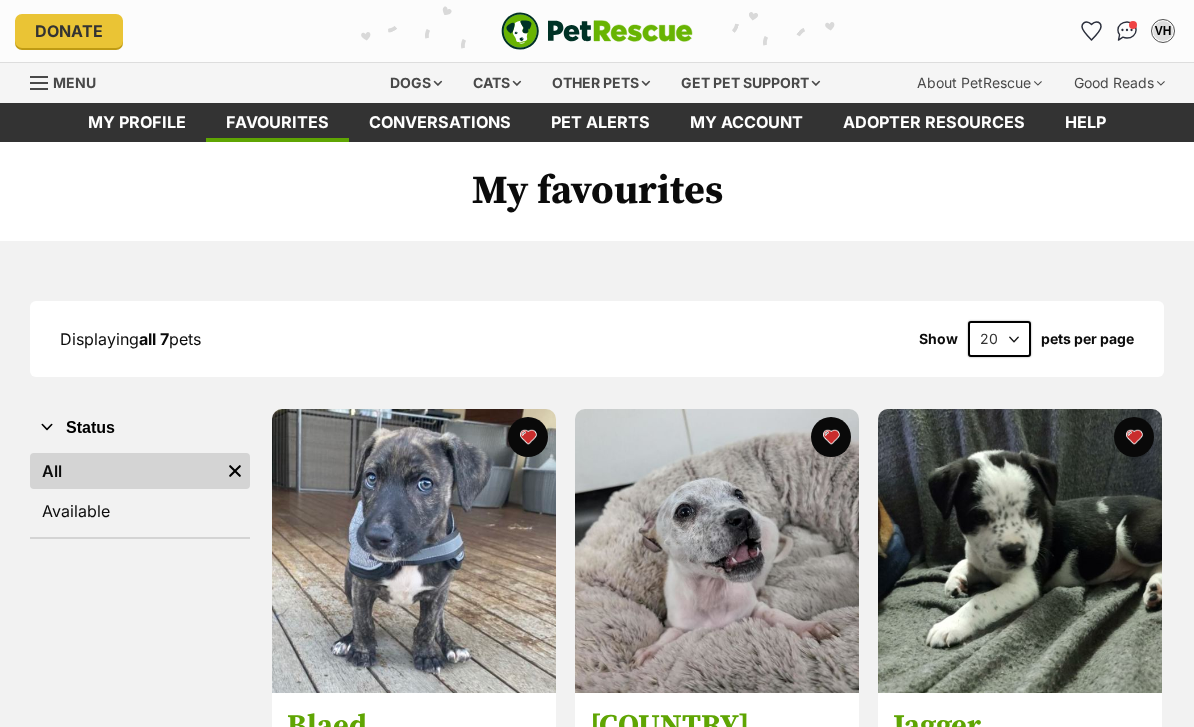 scroll, scrollTop: 0, scrollLeft: 0, axis: both 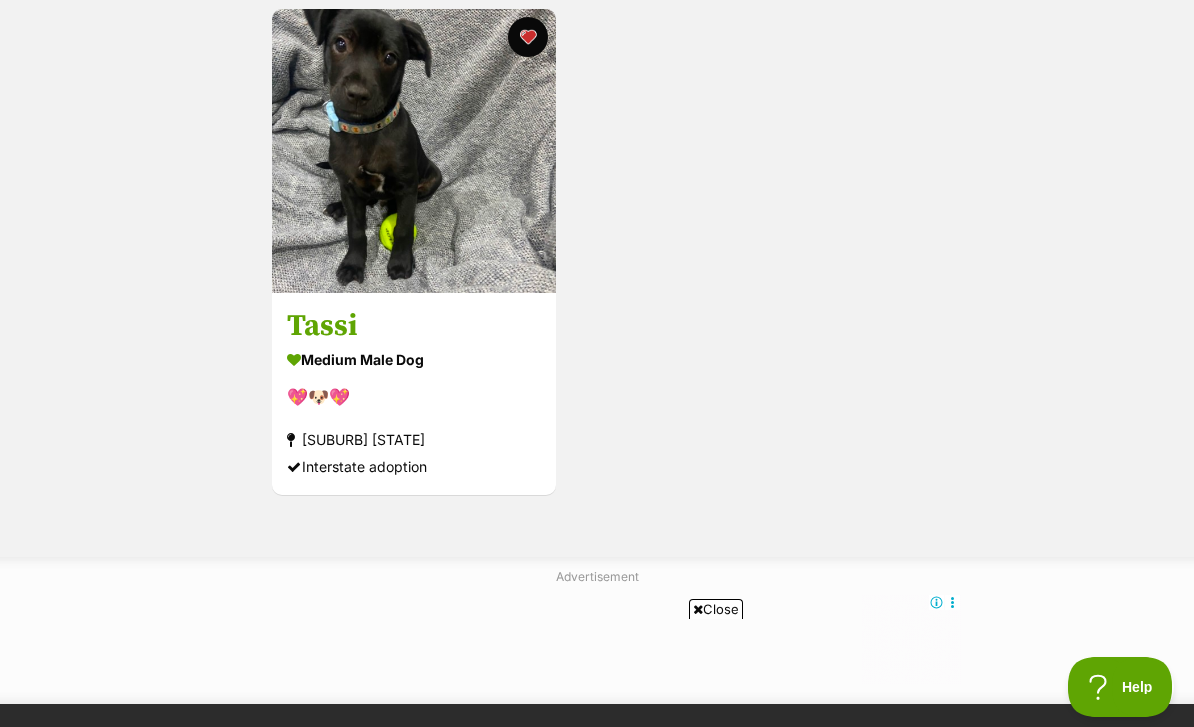 click on "Tassi" at bounding box center (414, 326) 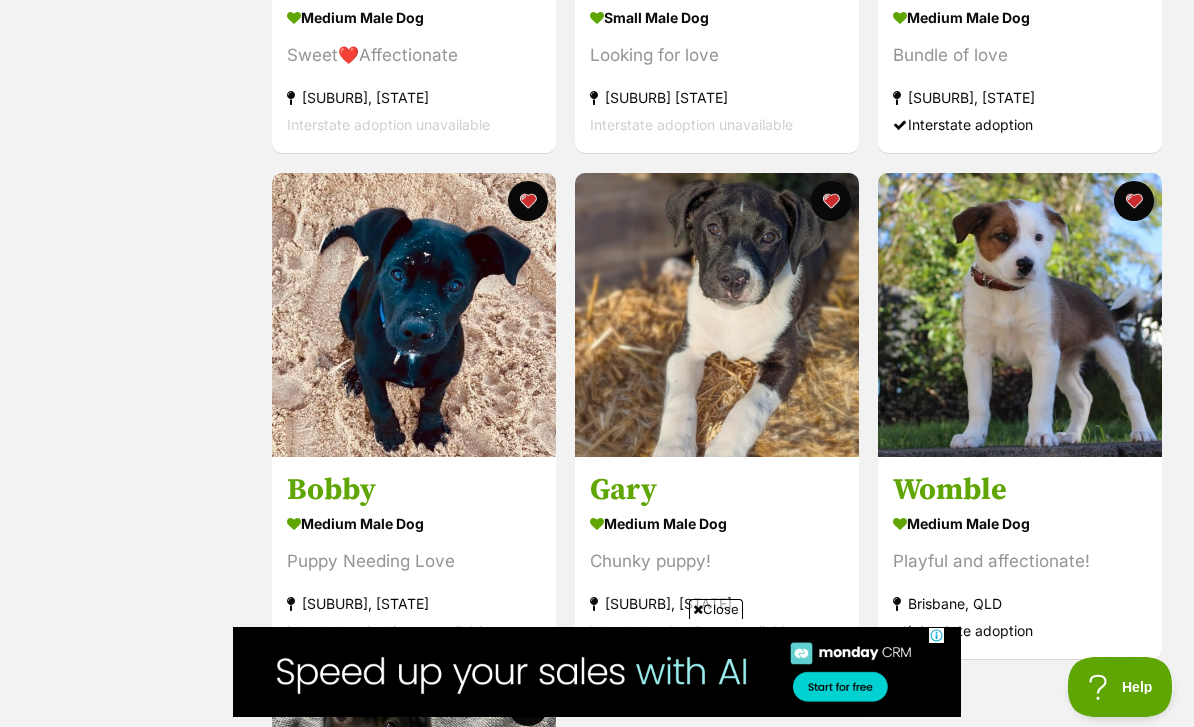 scroll, scrollTop: 741, scrollLeft: 0, axis: vertical 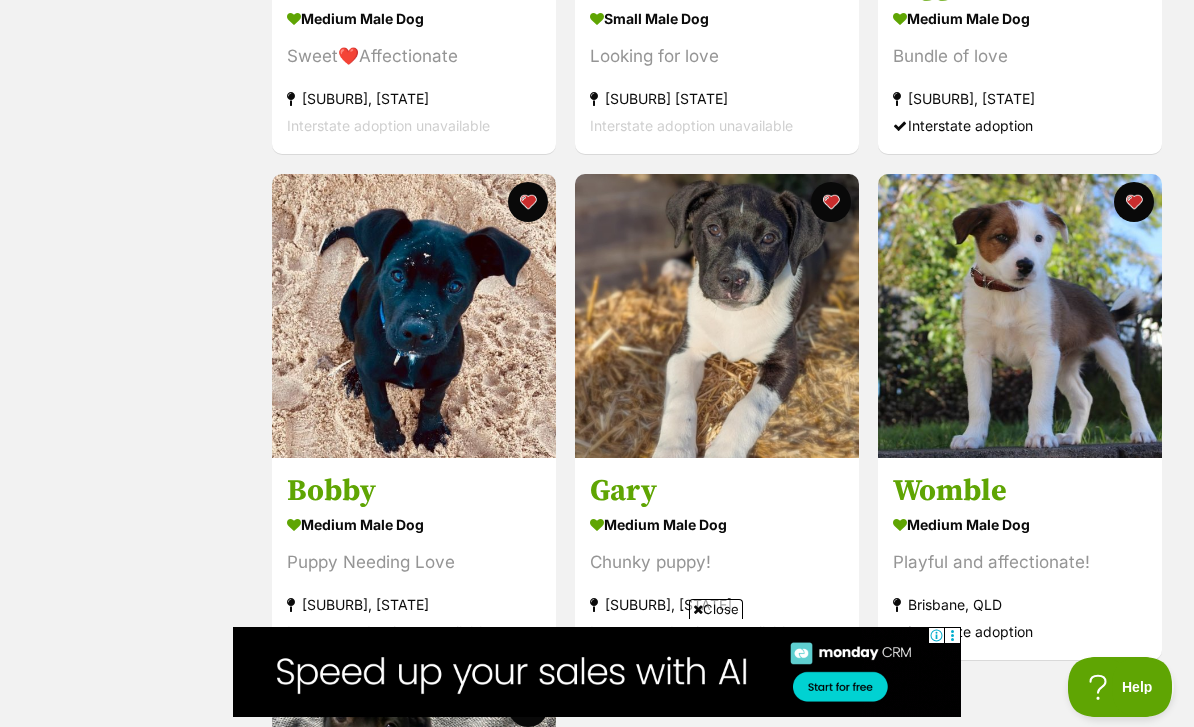 click on "Bobby" at bounding box center (414, 491) 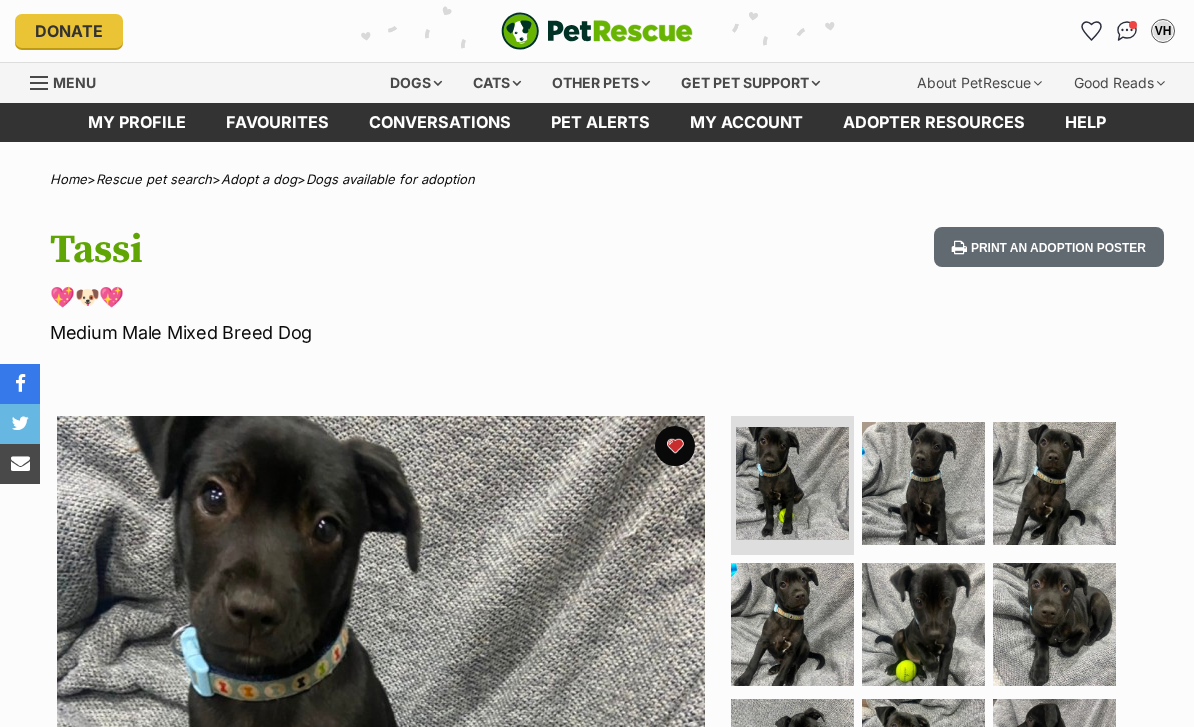 scroll, scrollTop: 19, scrollLeft: 0, axis: vertical 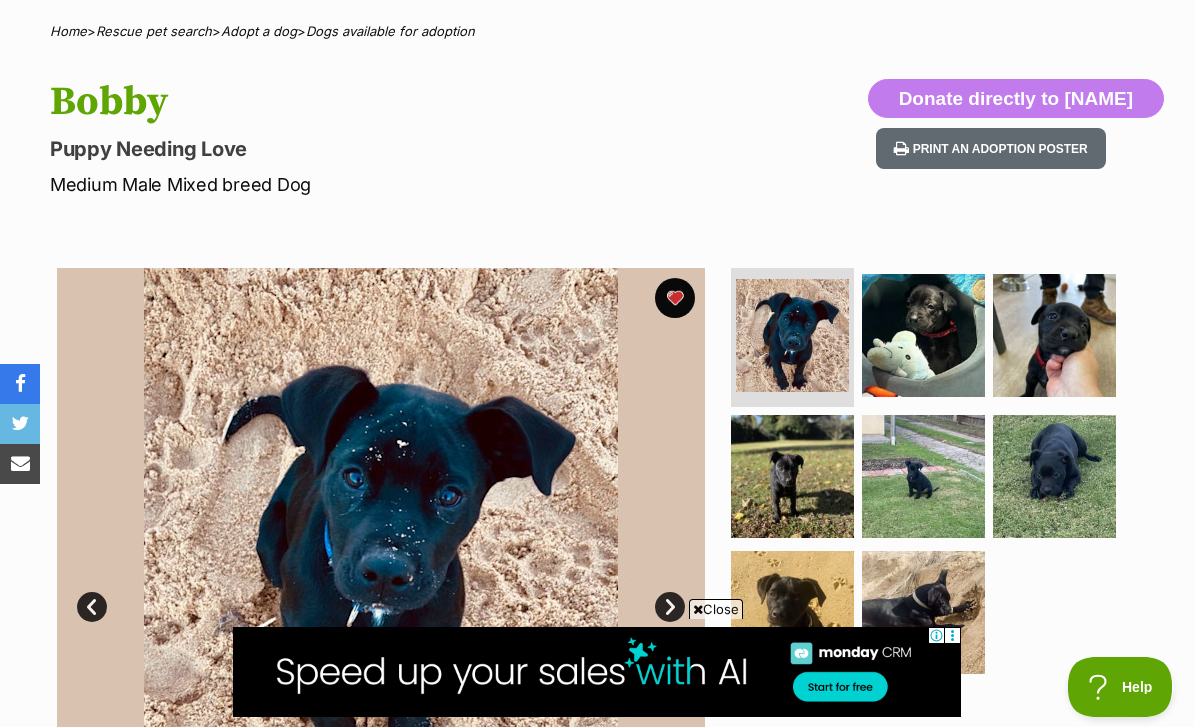 click at bounding box center [792, 335] 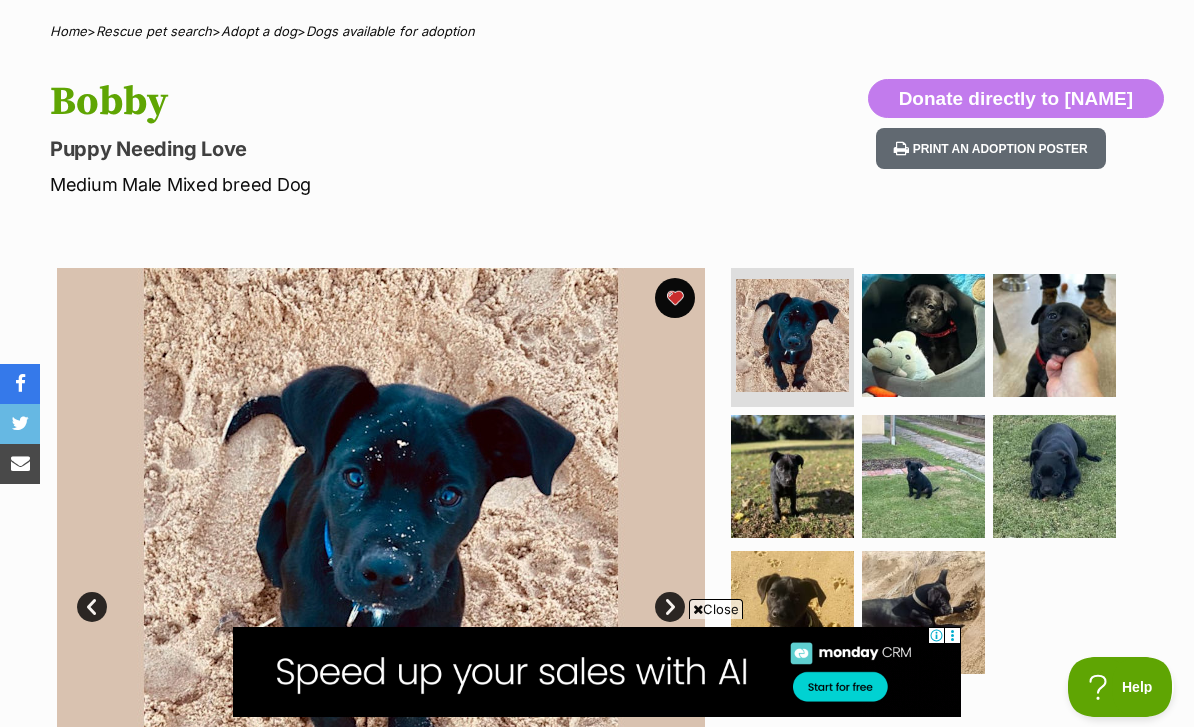 click at bounding box center (923, 335) 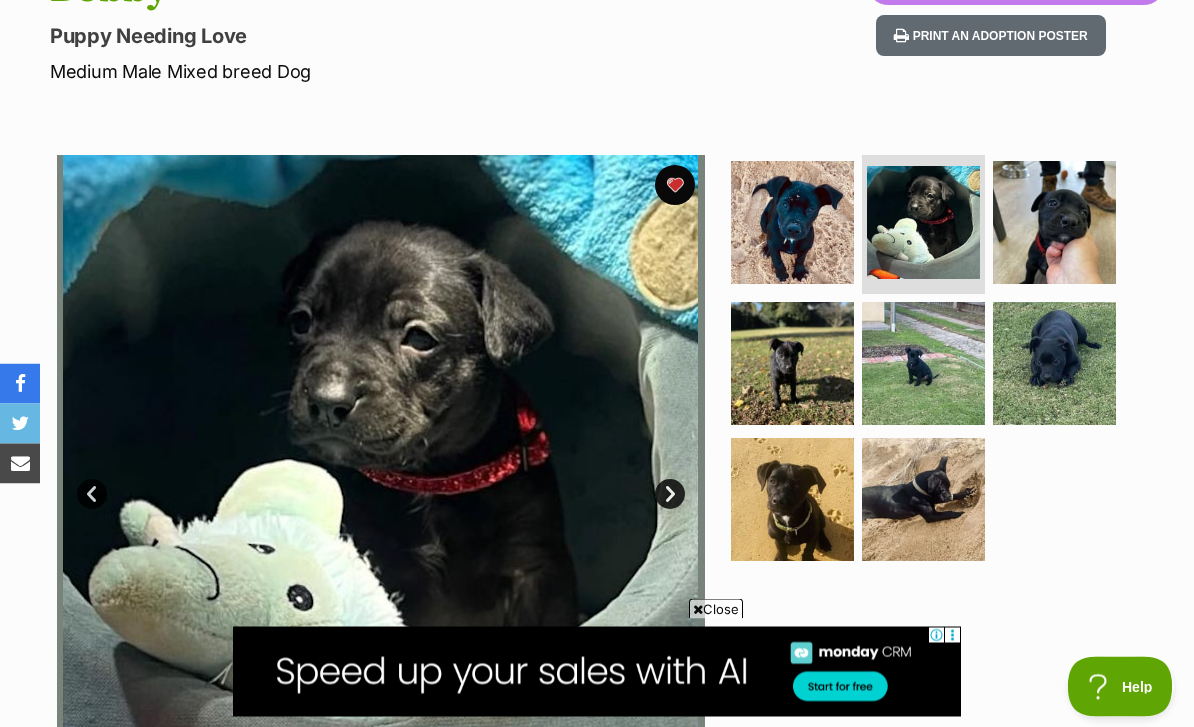 scroll, scrollTop: 263, scrollLeft: 0, axis: vertical 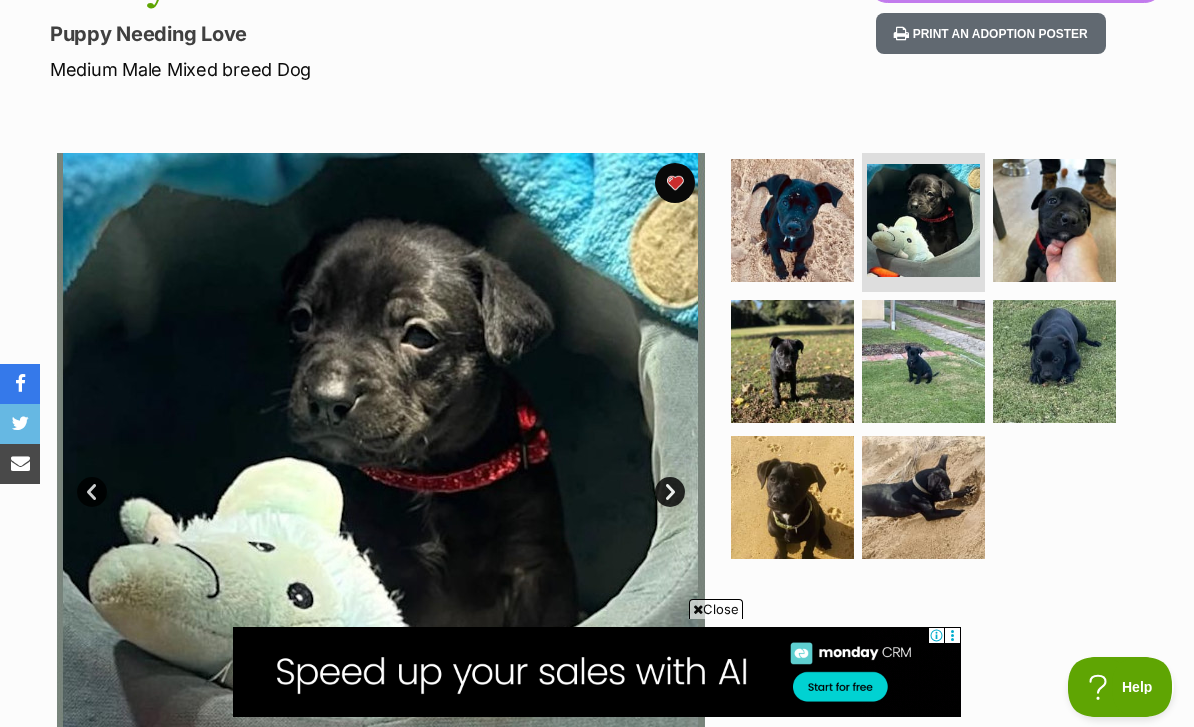 click at bounding box center (1054, 220) 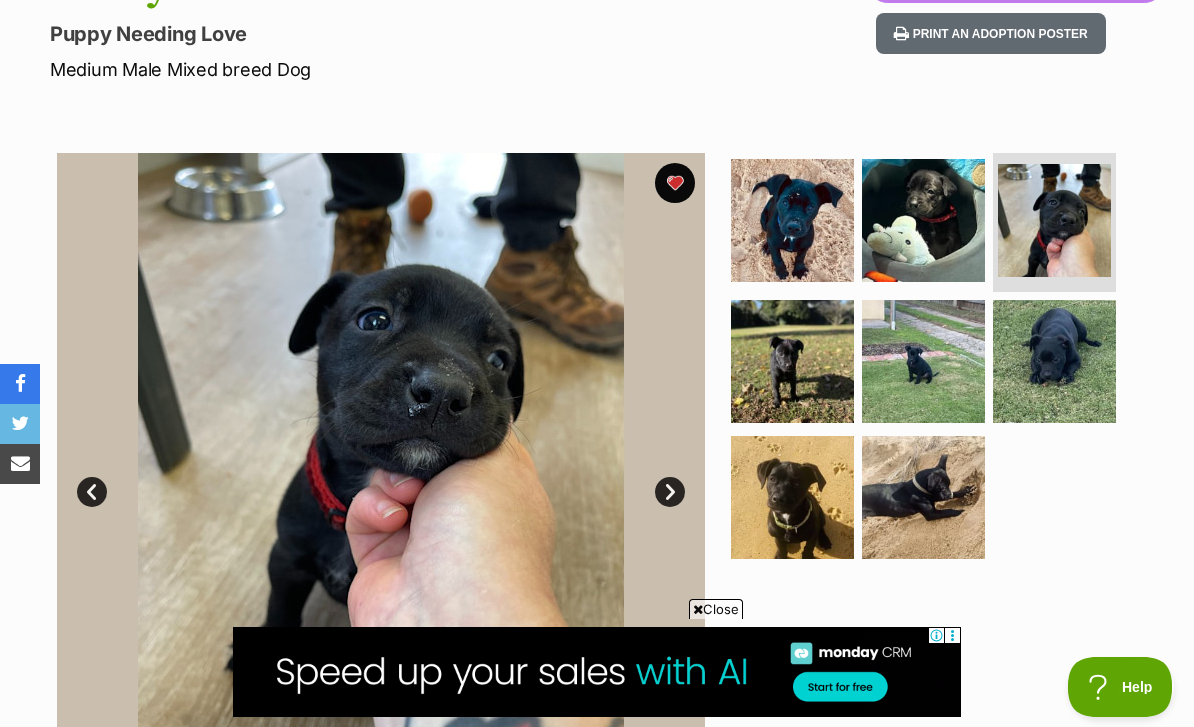 click at bounding box center (1054, 361) 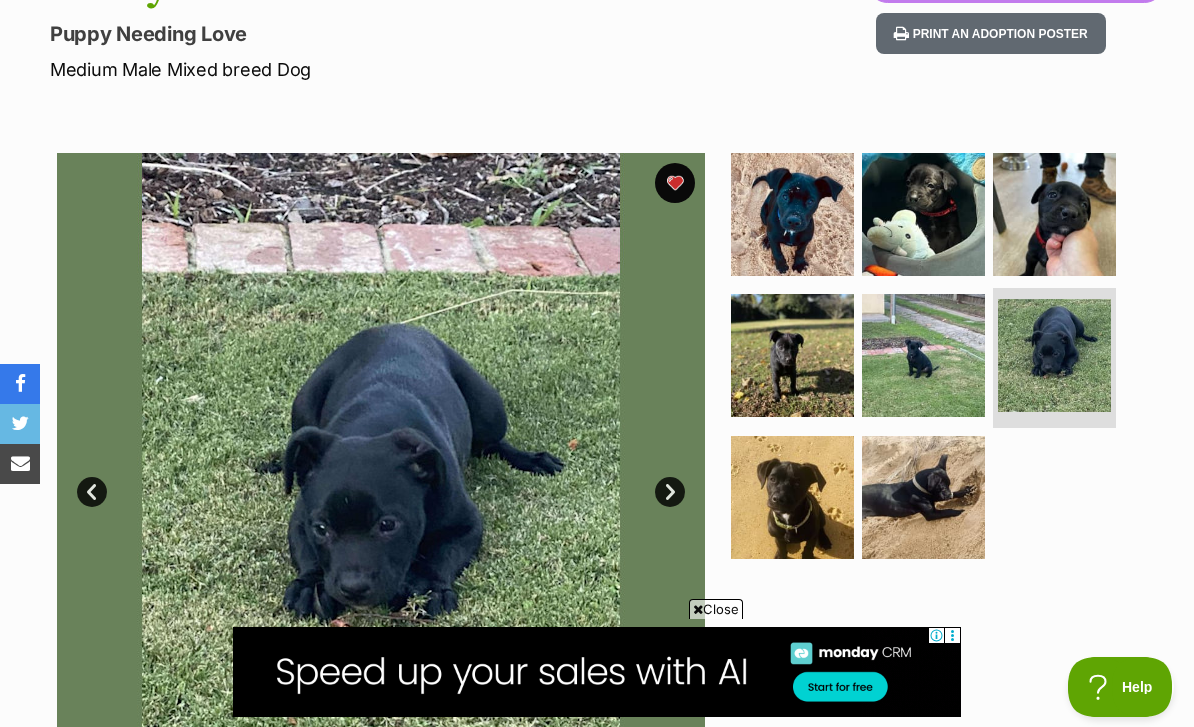 click at bounding box center [923, 355] 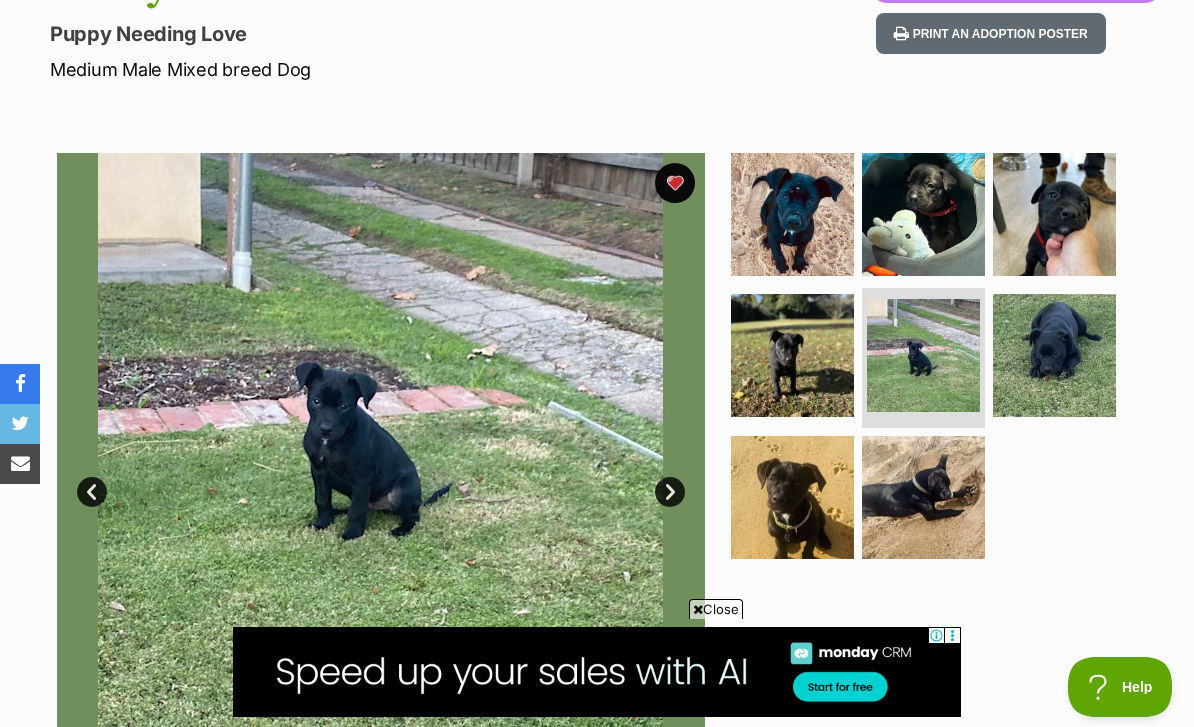 click at bounding box center (792, 355) 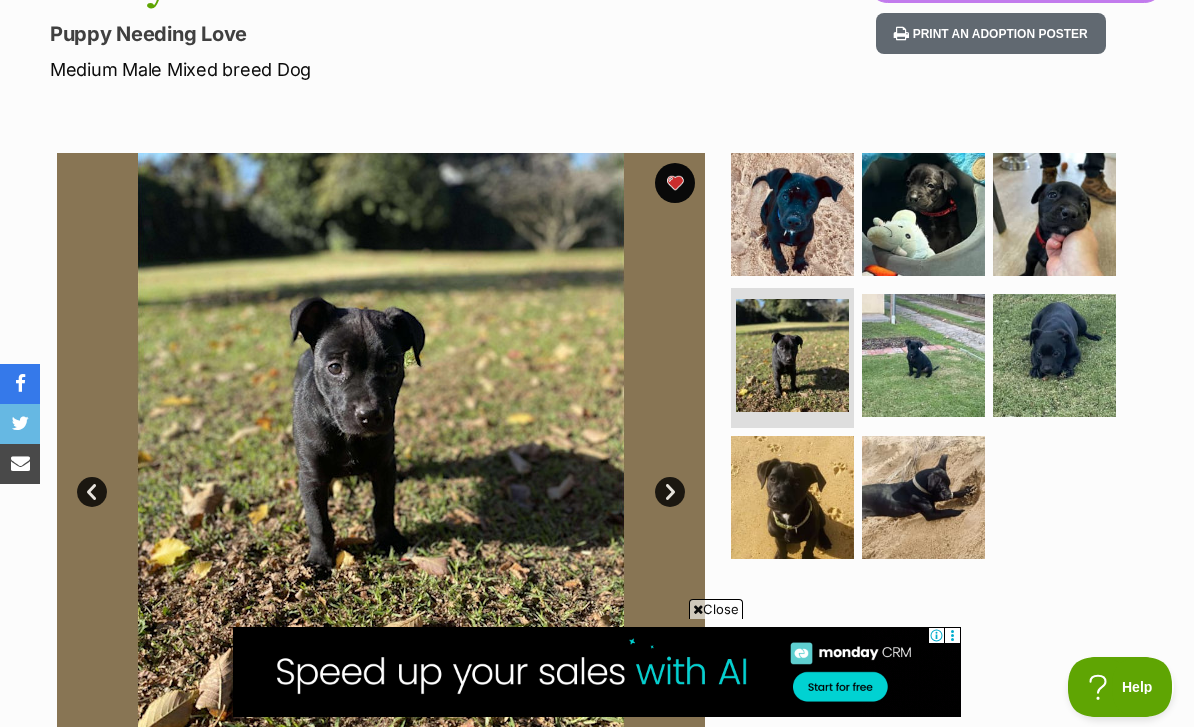 click at bounding box center (792, 497) 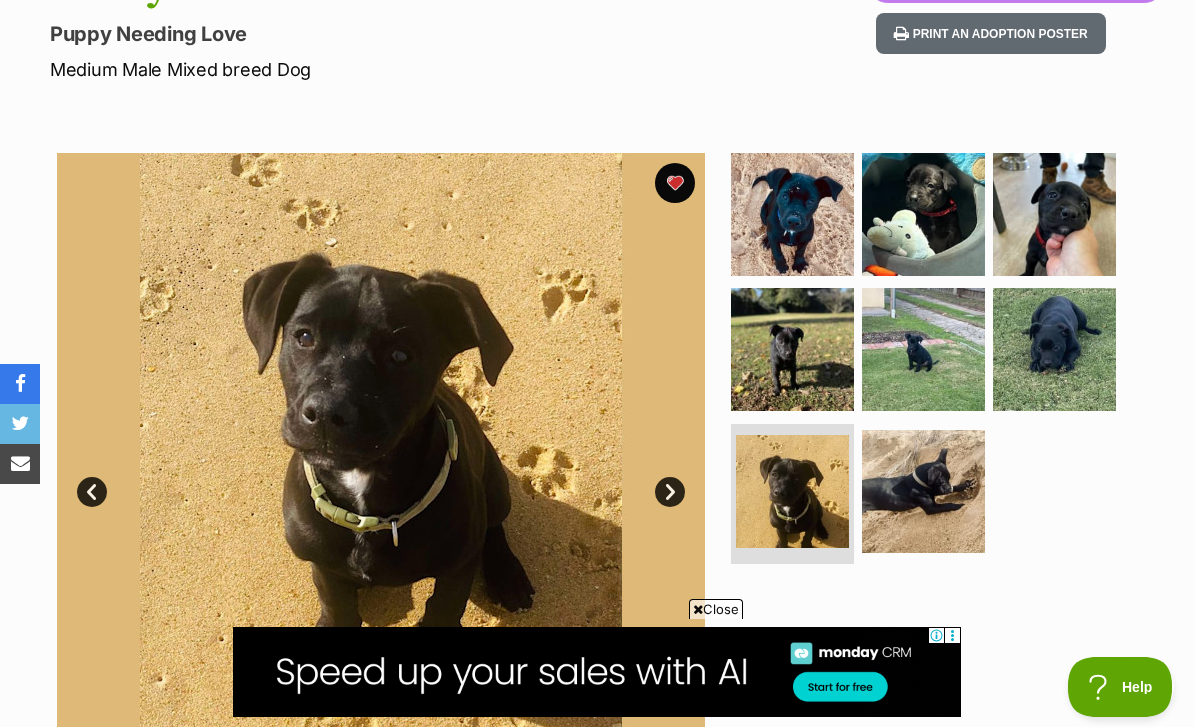 click at bounding box center (923, 491) 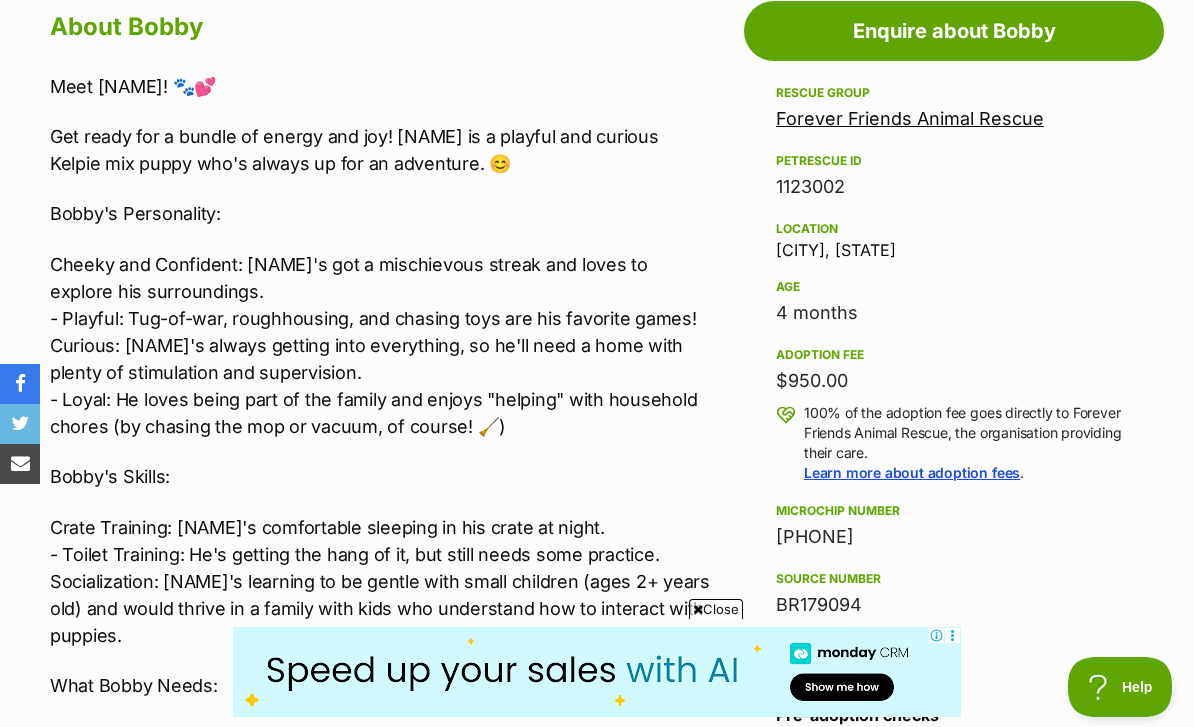 scroll, scrollTop: 1119, scrollLeft: 0, axis: vertical 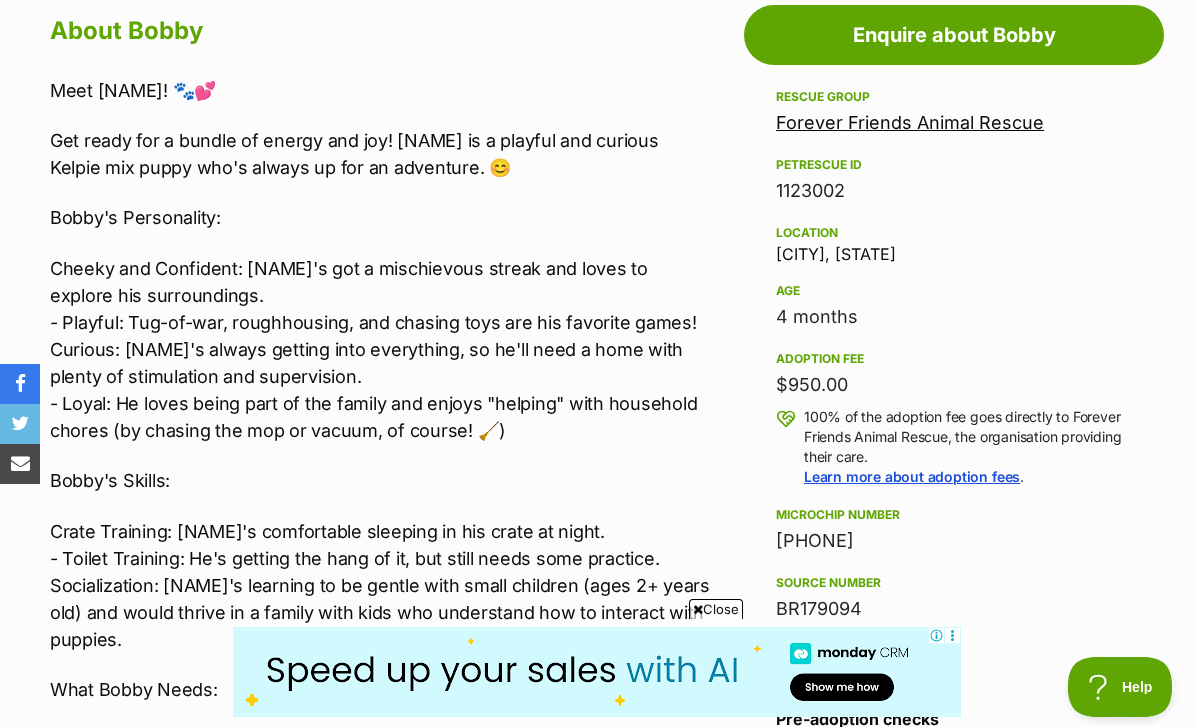 click on "Forever Friends Animal Rescue" at bounding box center (910, 122) 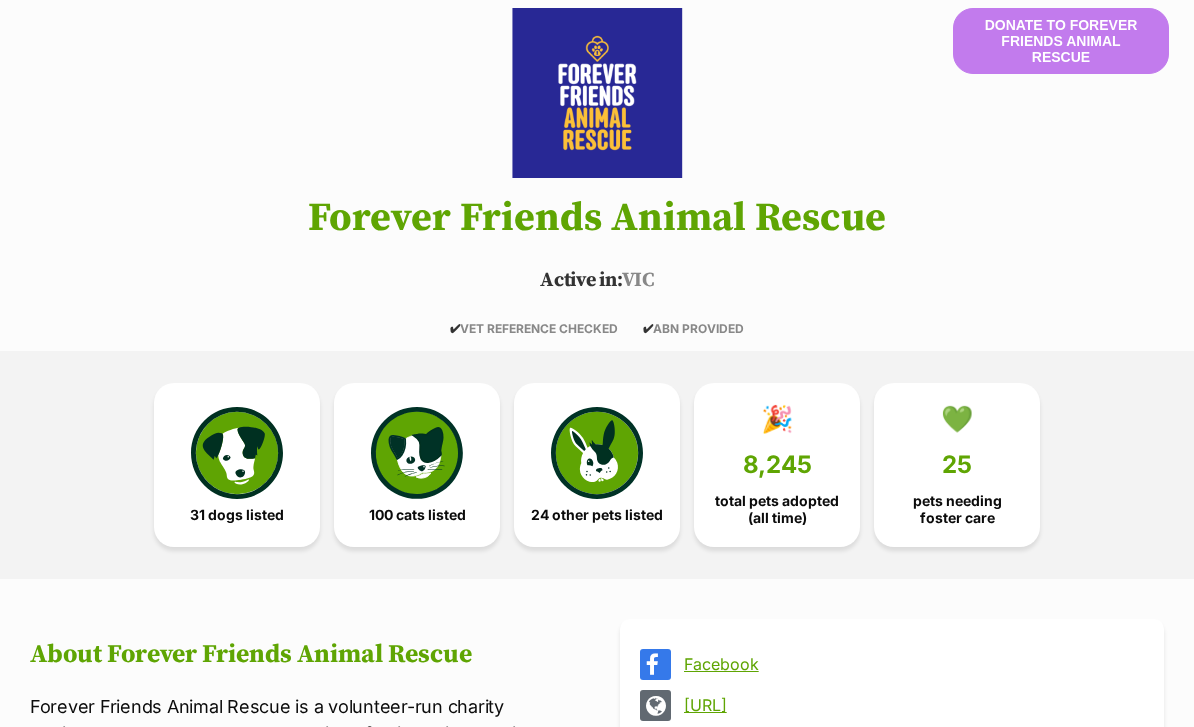 scroll, scrollTop: 0, scrollLeft: 0, axis: both 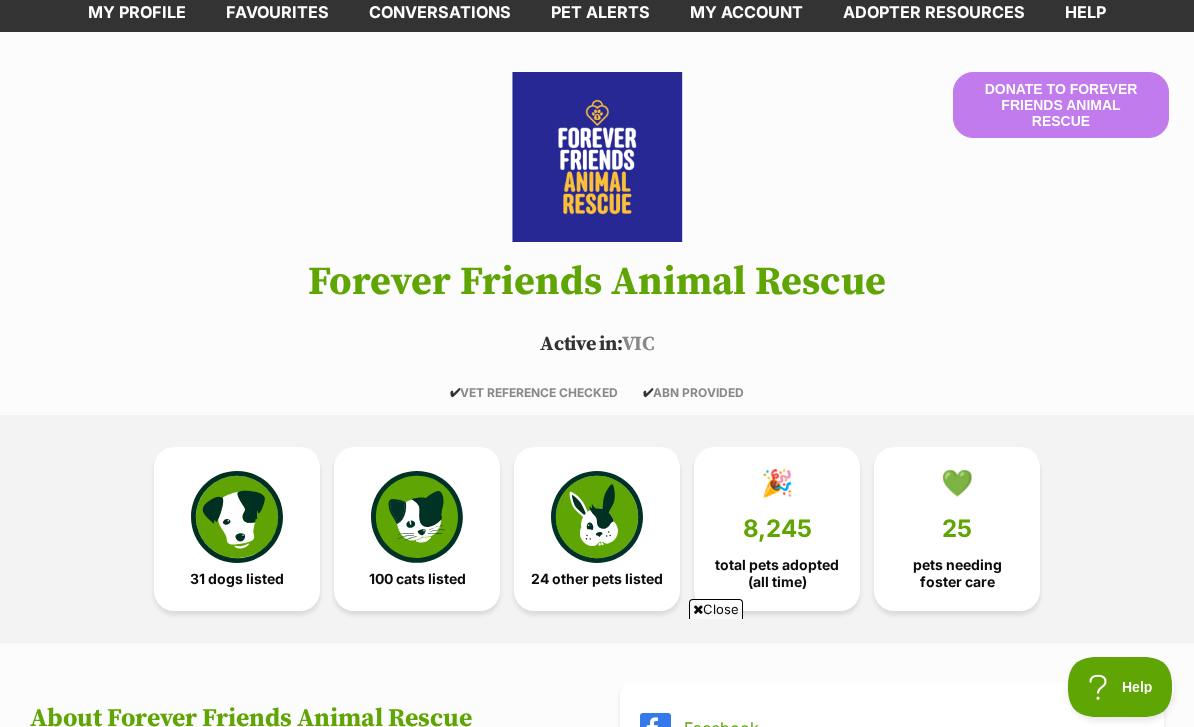click at bounding box center (237, 517) 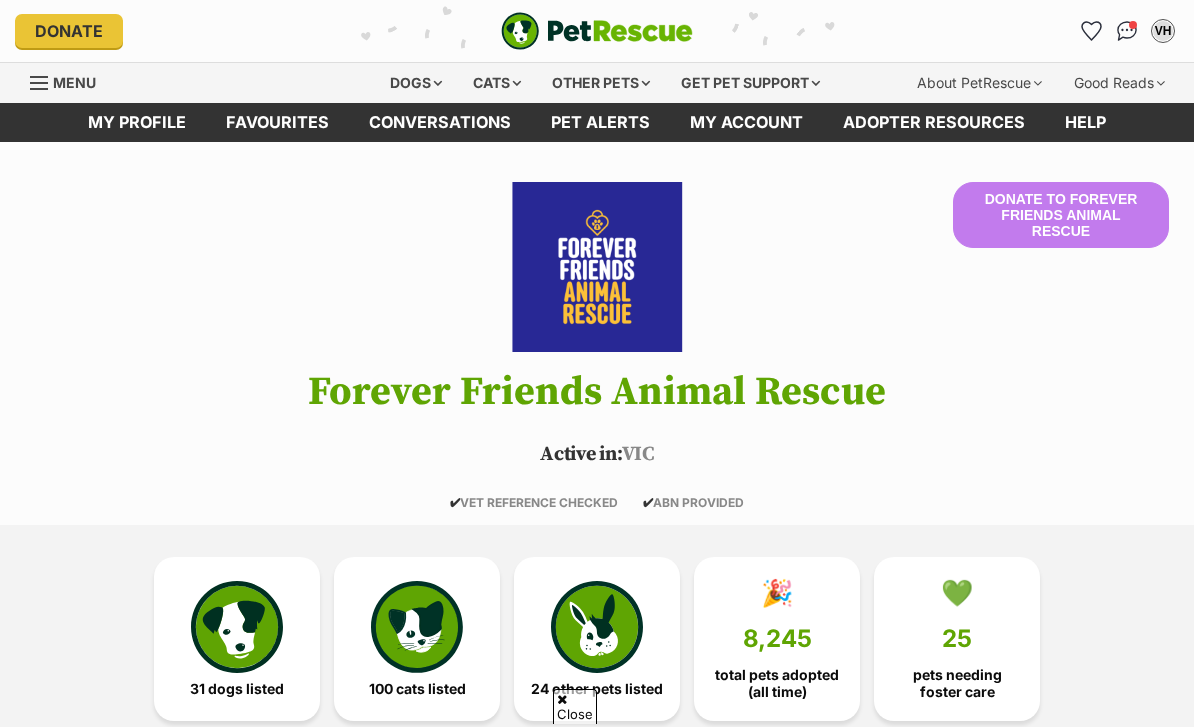 scroll, scrollTop: 2005, scrollLeft: 0, axis: vertical 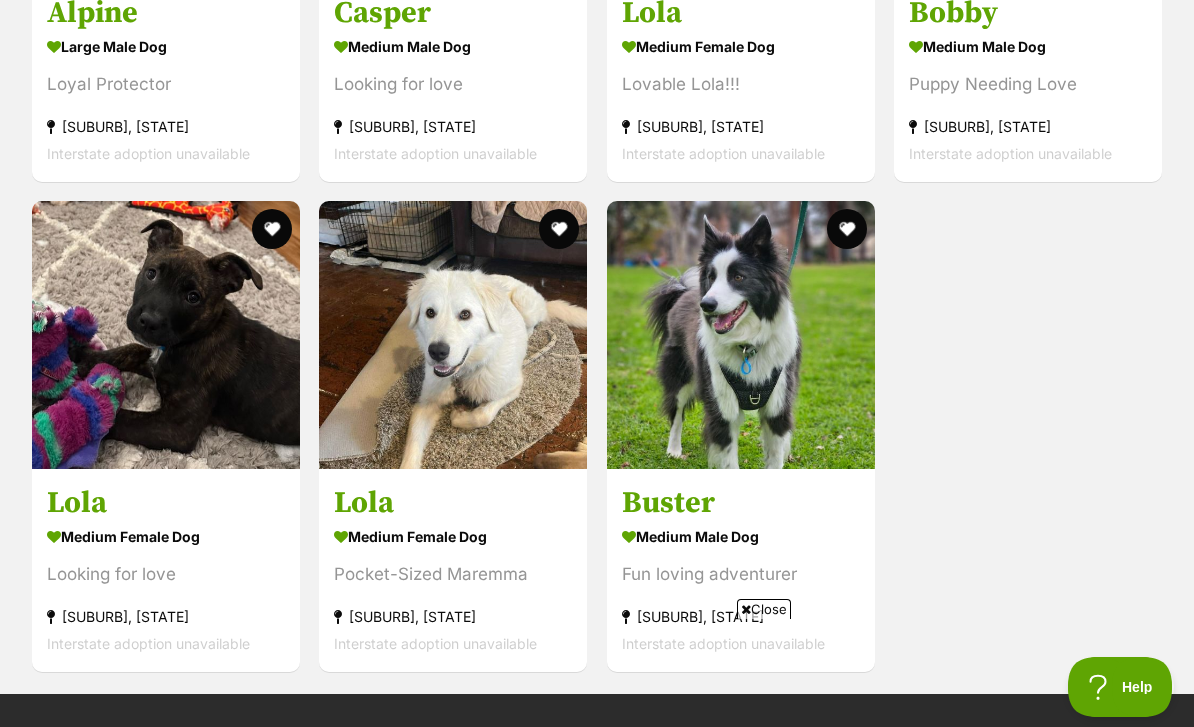 click on "medium female Dog
Looking for love
Mooroolbark, VIC
Interstate adoption unavailable" at bounding box center [166, 589] 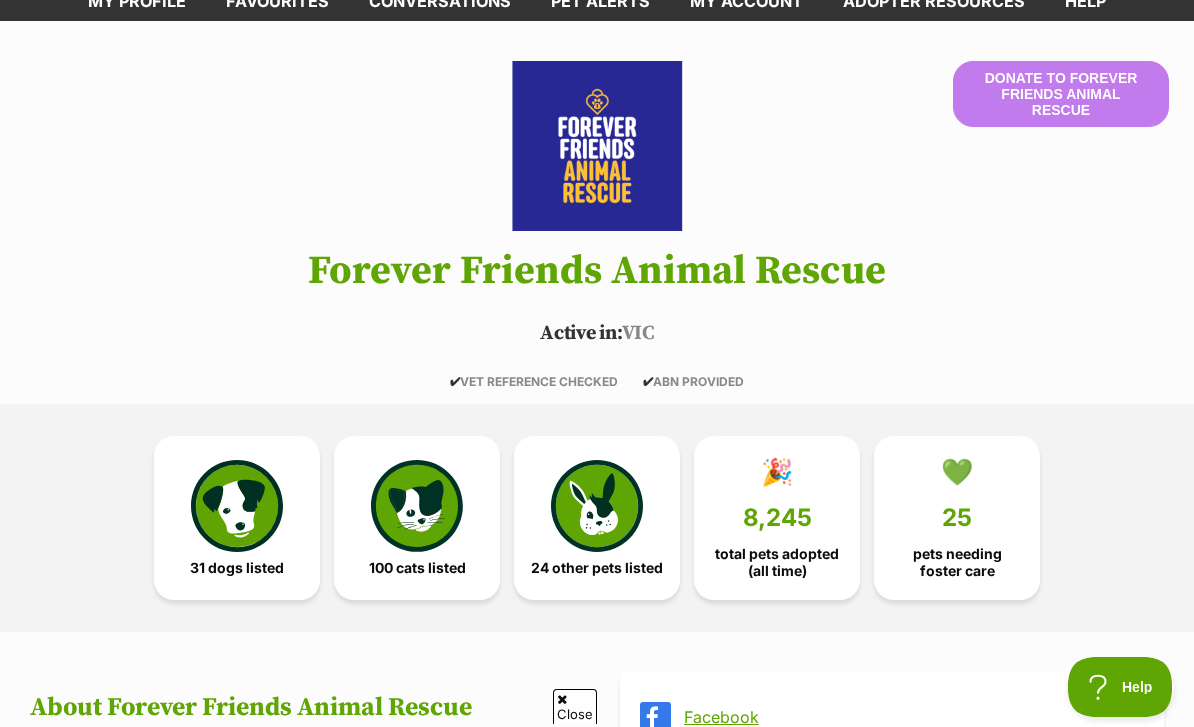 scroll, scrollTop: 0, scrollLeft: 0, axis: both 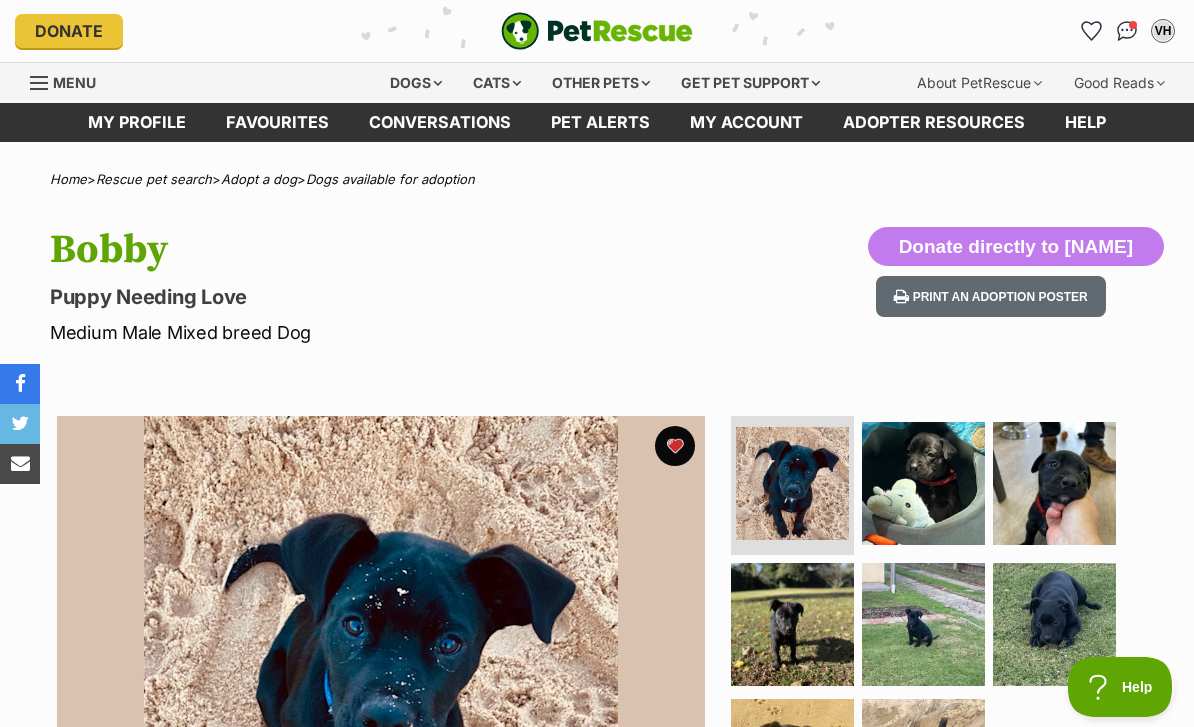 click on "Dogs" at bounding box center (416, 83) 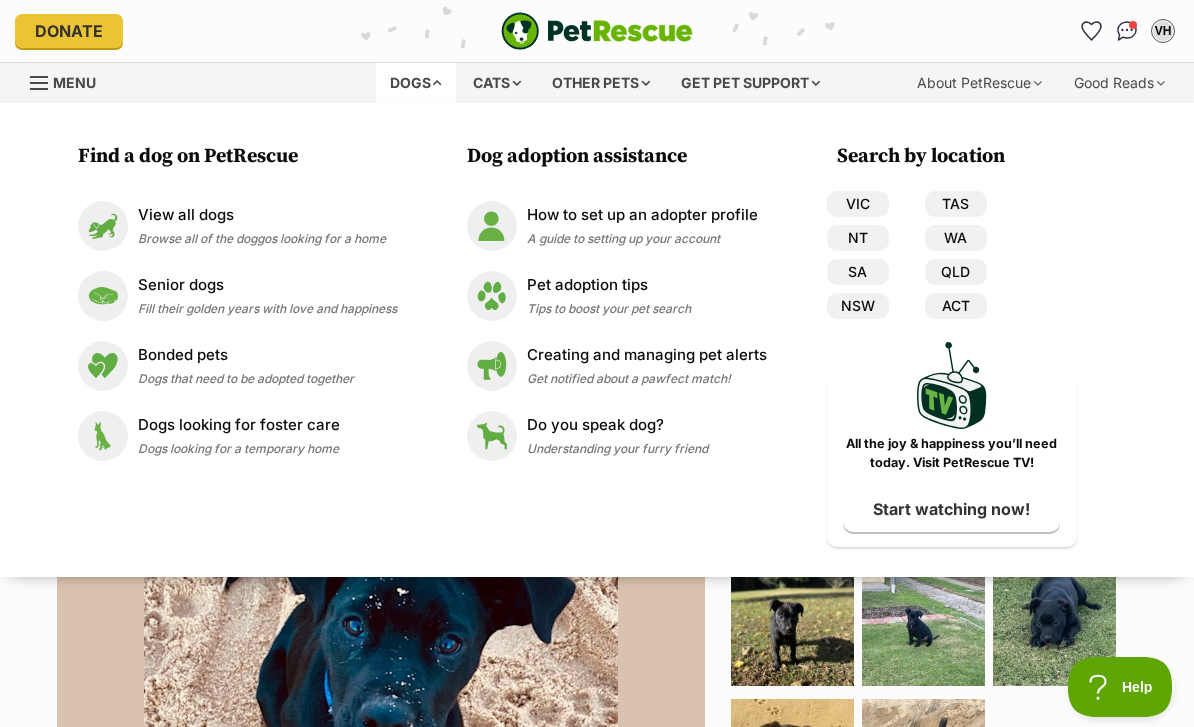 click on "Browse all of the doggos looking for a home" at bounding box center (262, 238) 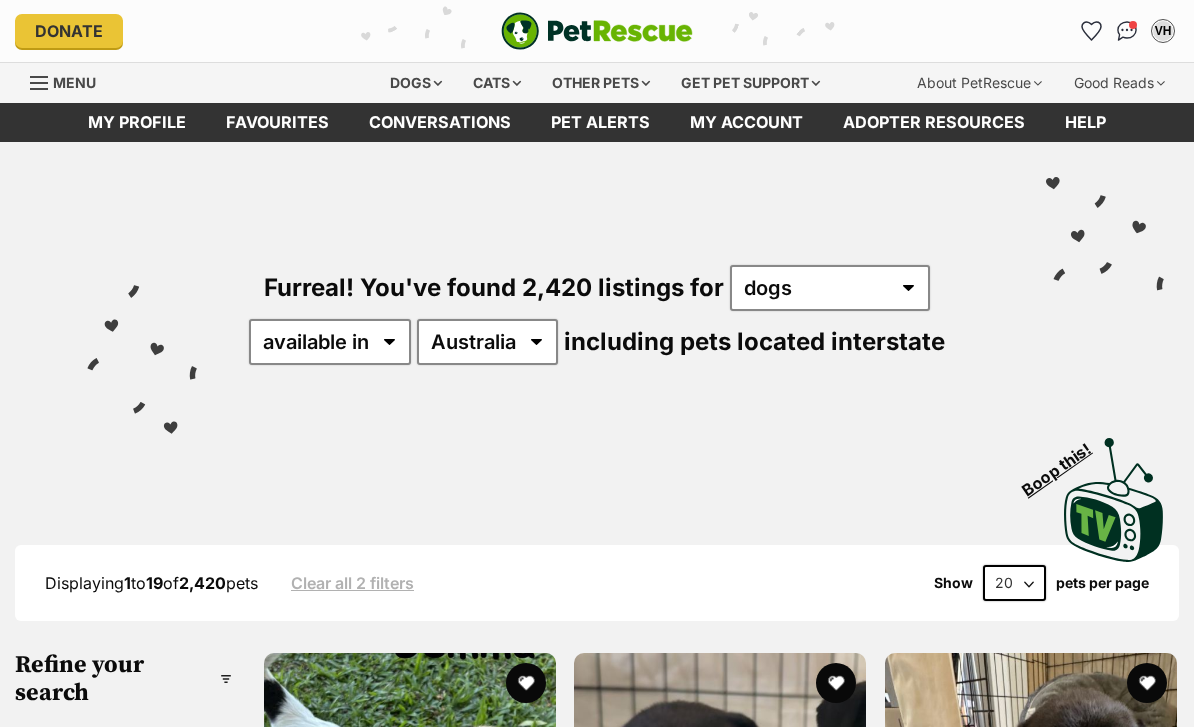 scroll, scrollTop: 0, scrollLeft: 0, axis: both 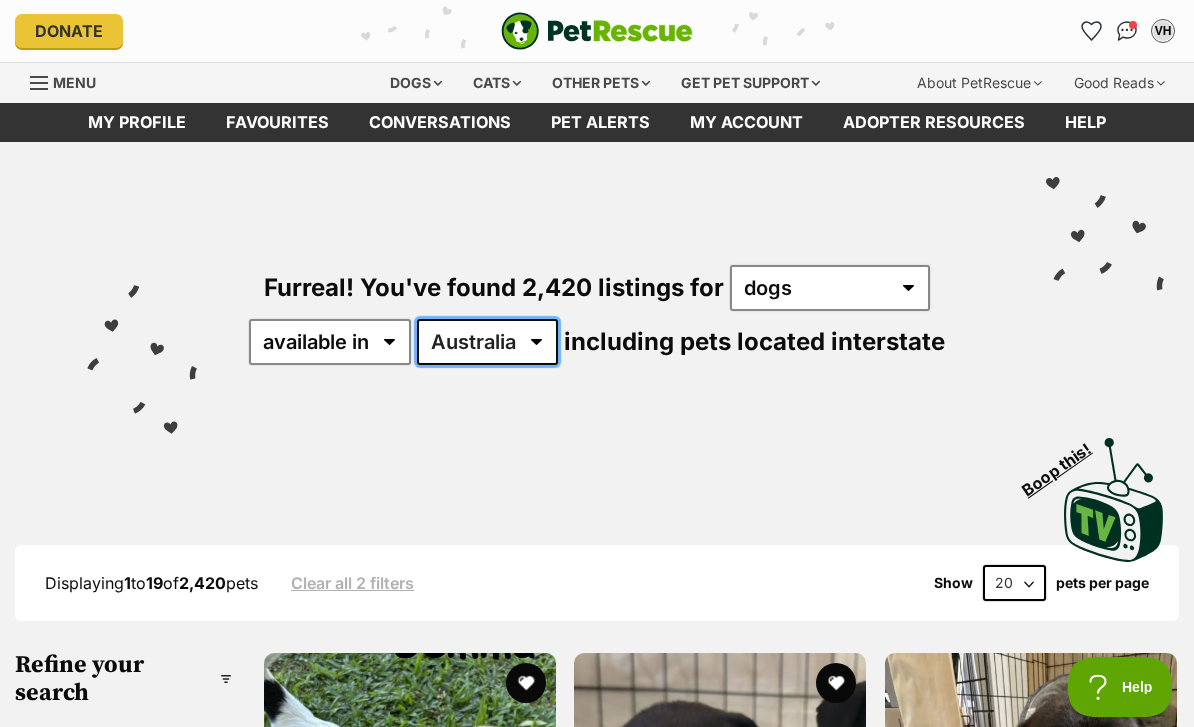click on "Australia
ACT
NSW
NT
QLD
SA
TAS
VIC
WA" at bounding box center (487, 342) 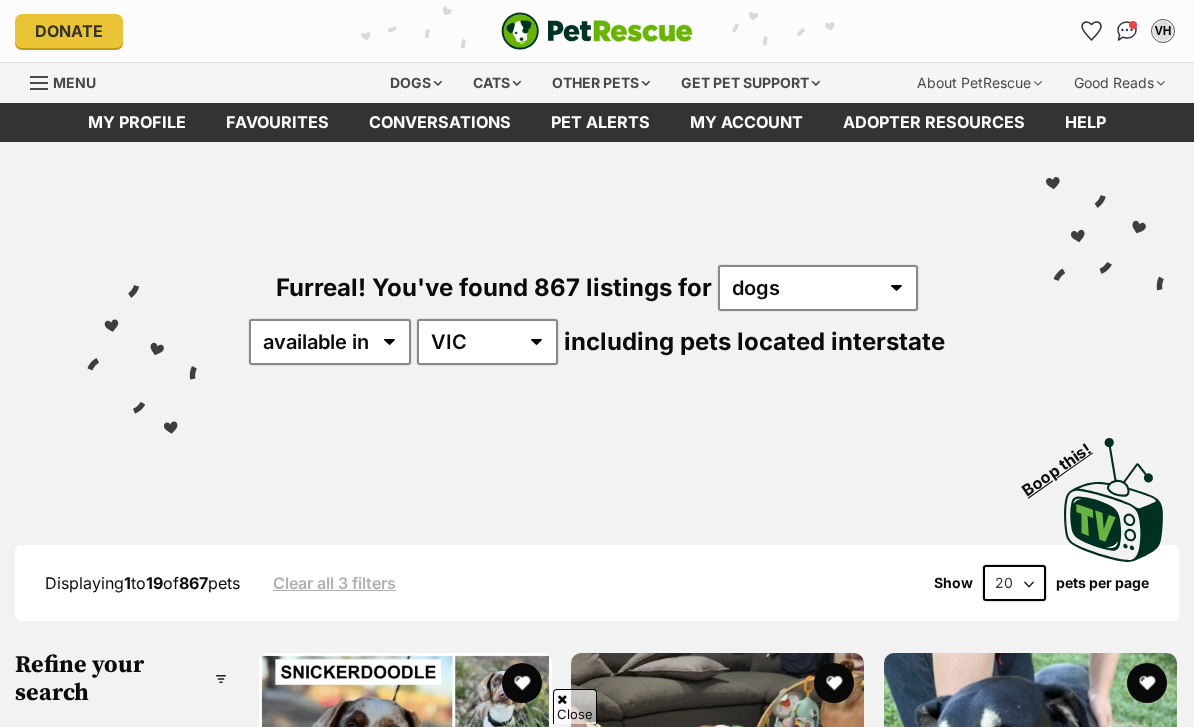 scroll, scrollTop: 414, scrollLeft: 0, axis: vertical 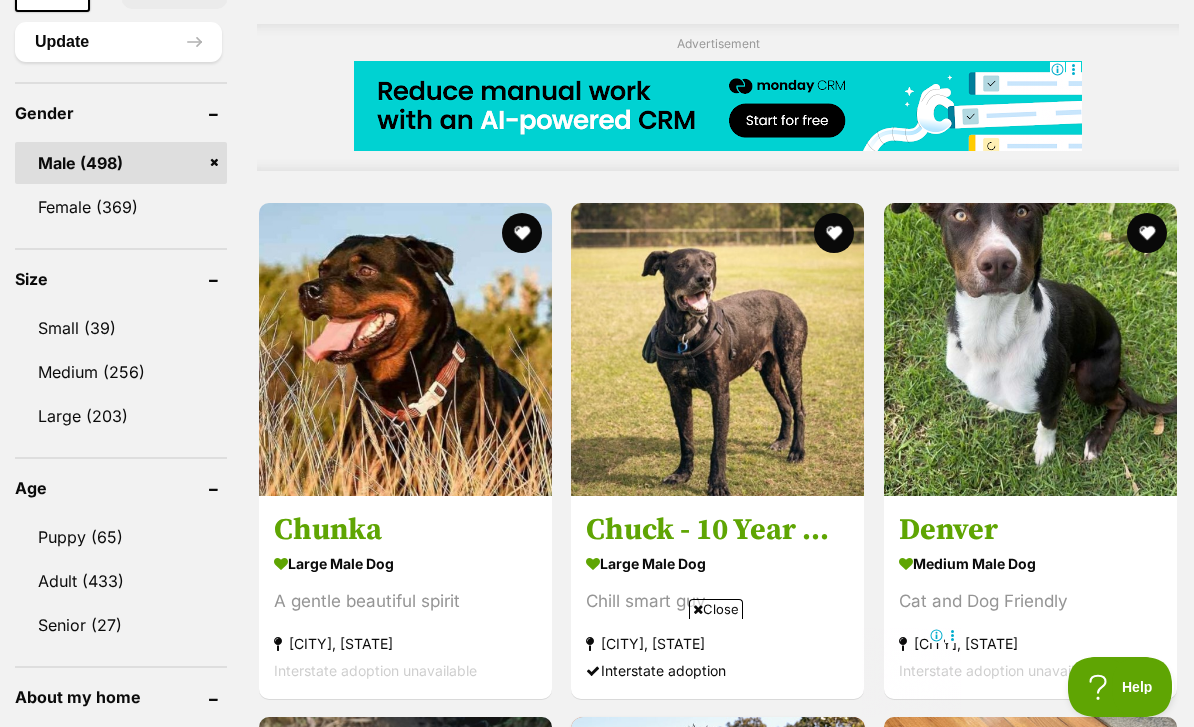 click on "Puppy (65)" at bounding box center [121, 537] 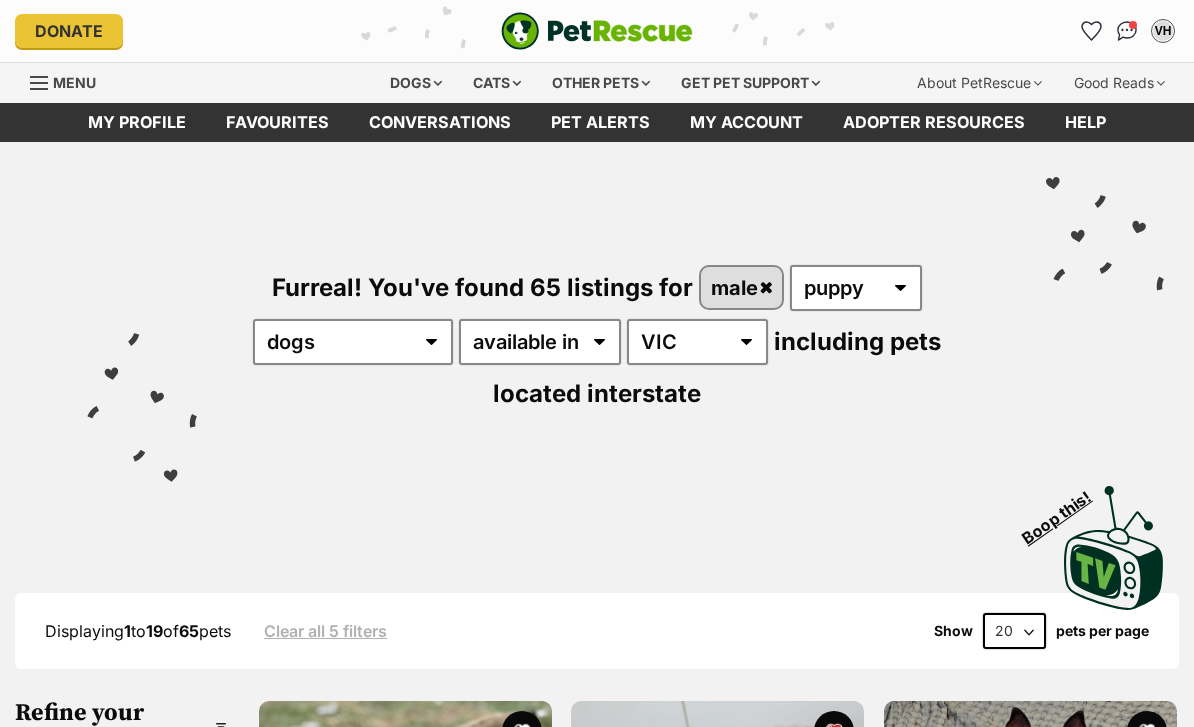 scroll, scrollTop: 0, scrollLeft: 0, axis: both 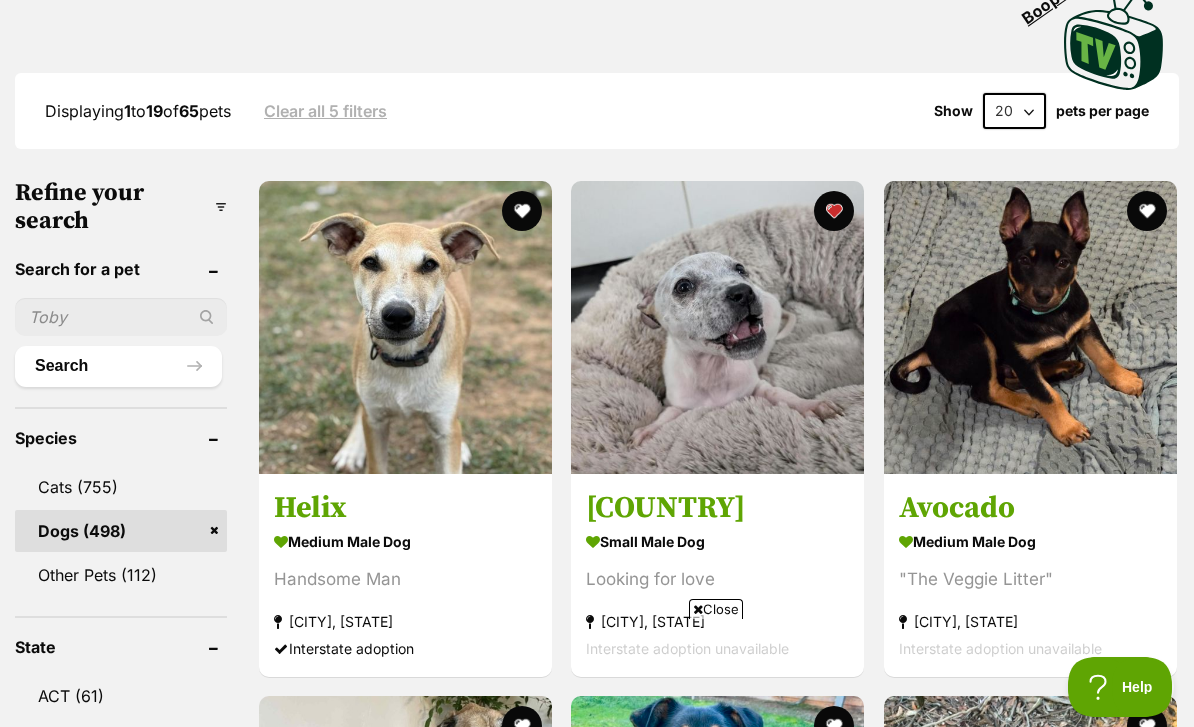 click on "Avocado" at bounding box center (1030, 508) 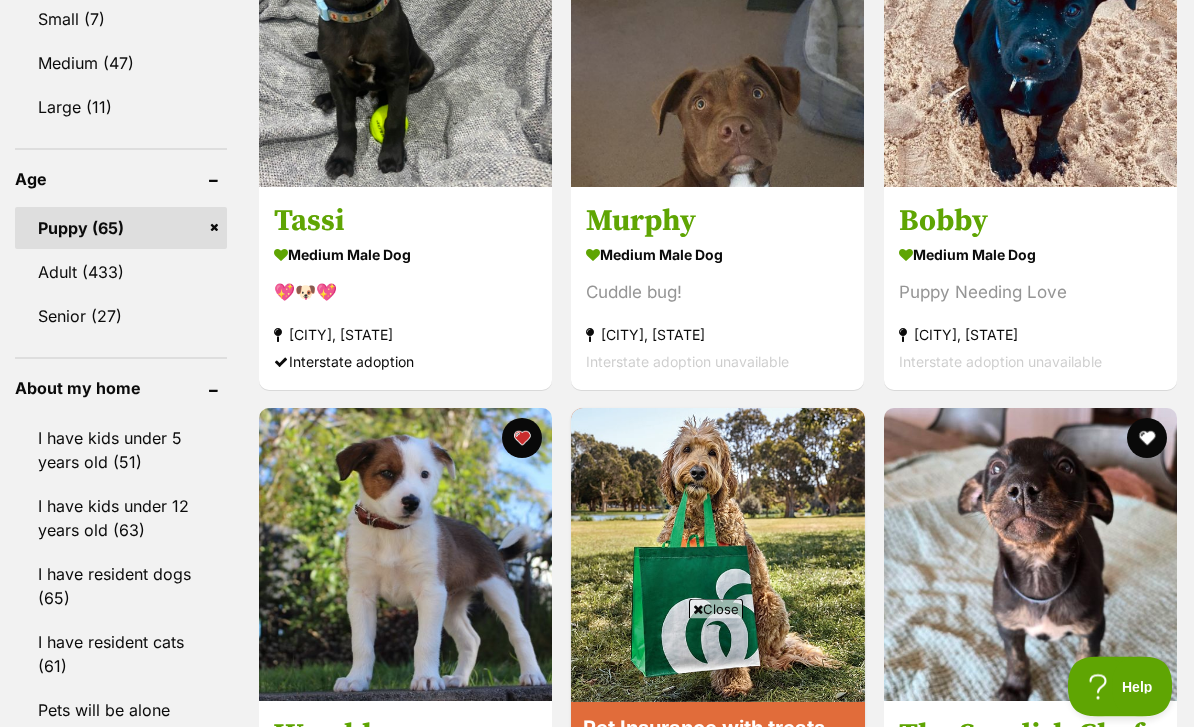 scroll, scrollTop: 2029, scrollLeft: 0, axis: vertical 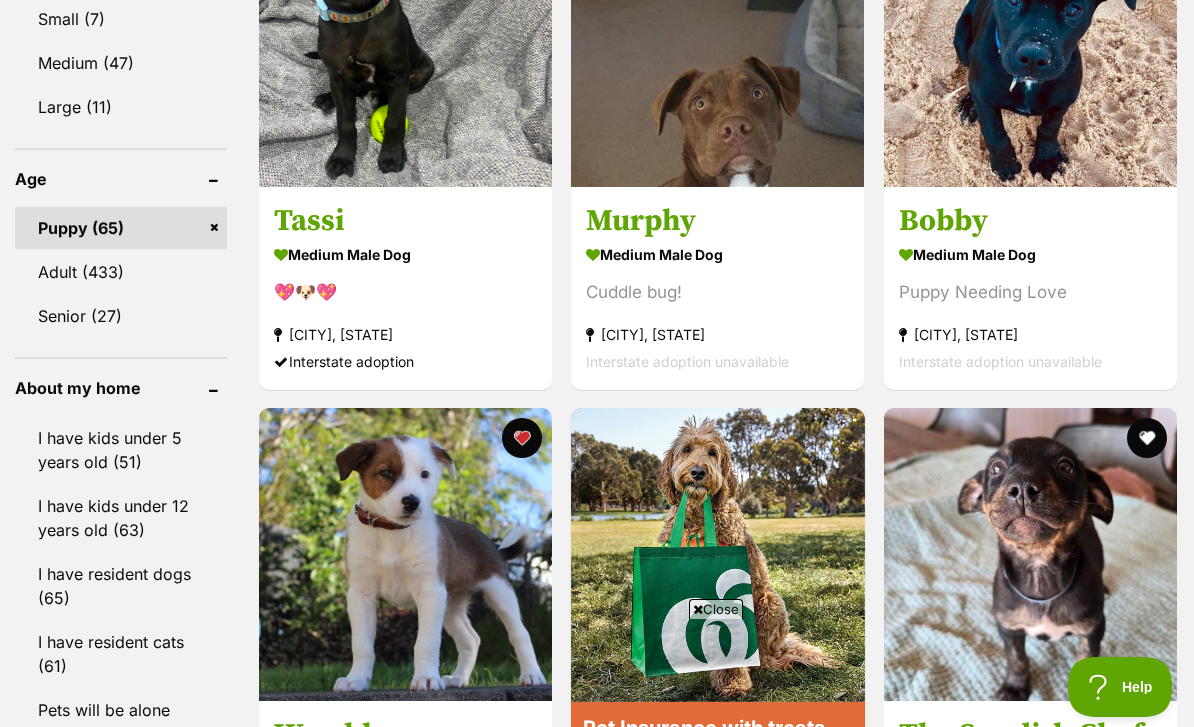click on "medium male Dog" at bounding box center [717, 253] 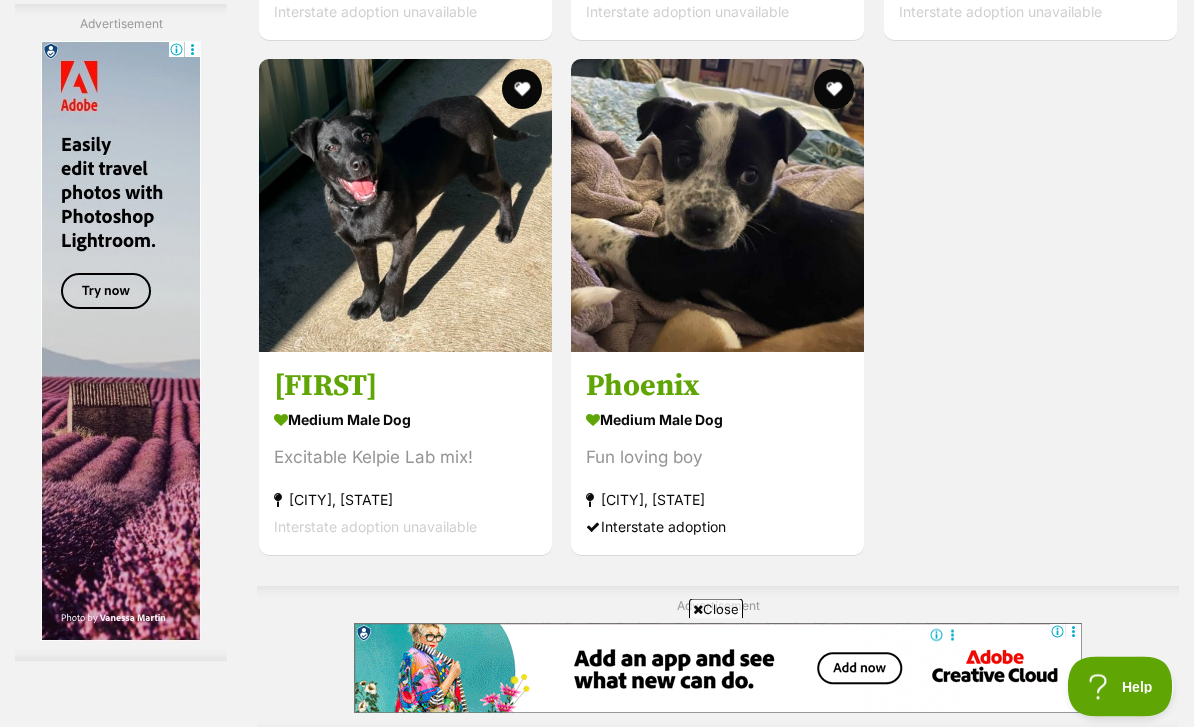 scroll, scrollTop: 4112, scrollLeft: 0, axis: vertical 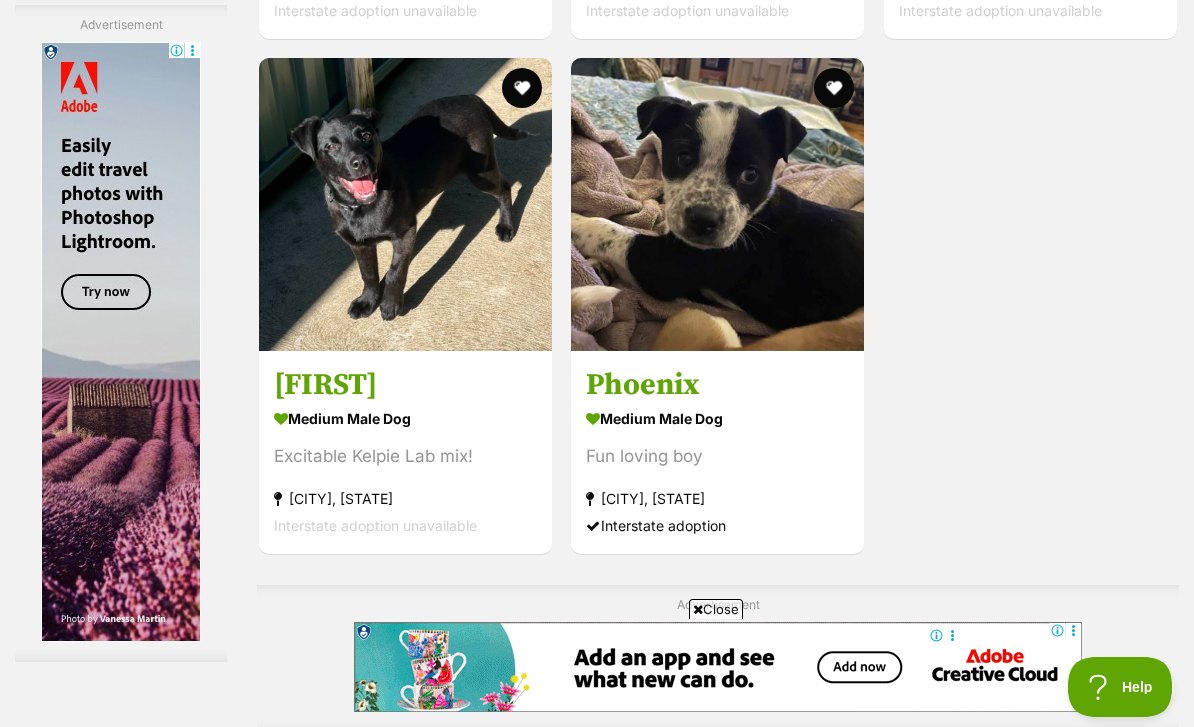 click on "Fun loving boy" at bounding box center [717, 455] 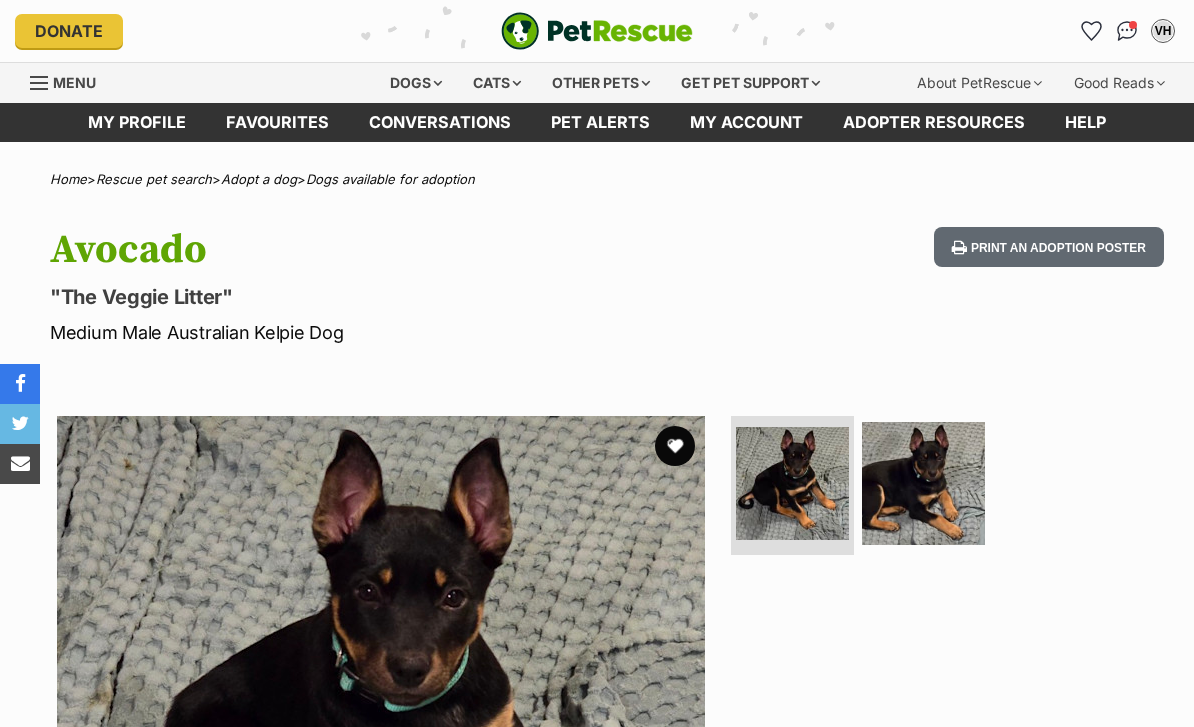 scroll, scrollTop: 2, scrollLeft: 0, axis: vertical 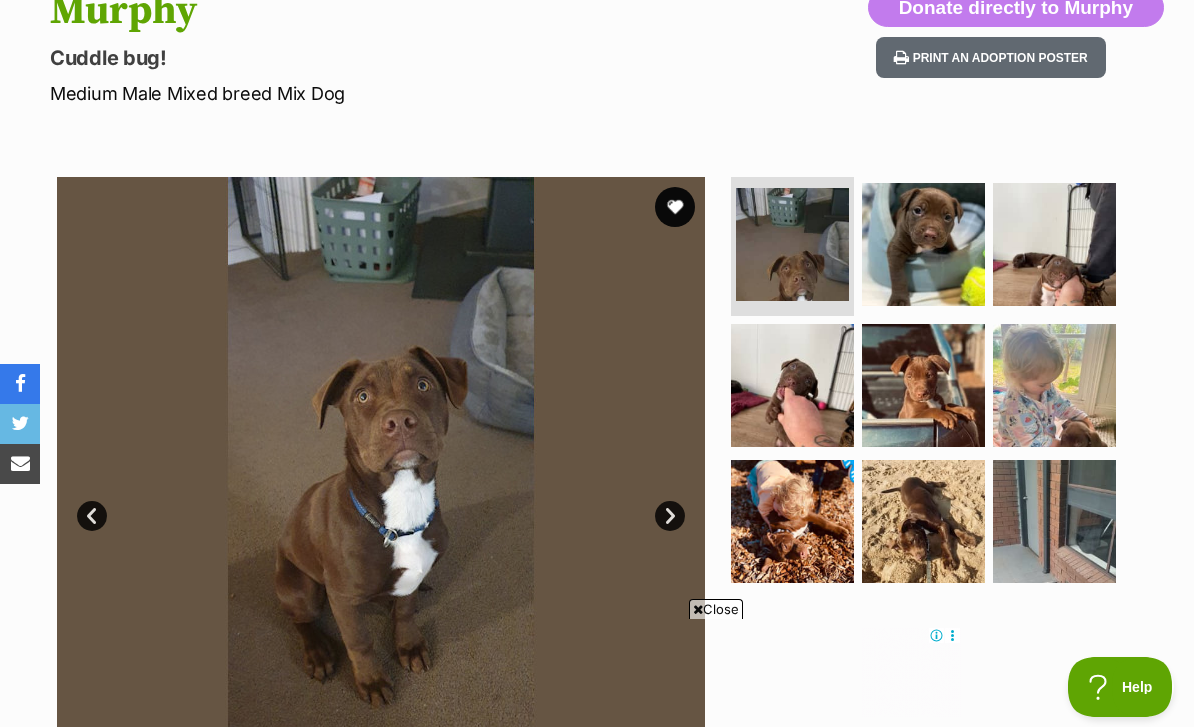 click at bounding box center (792, 244) 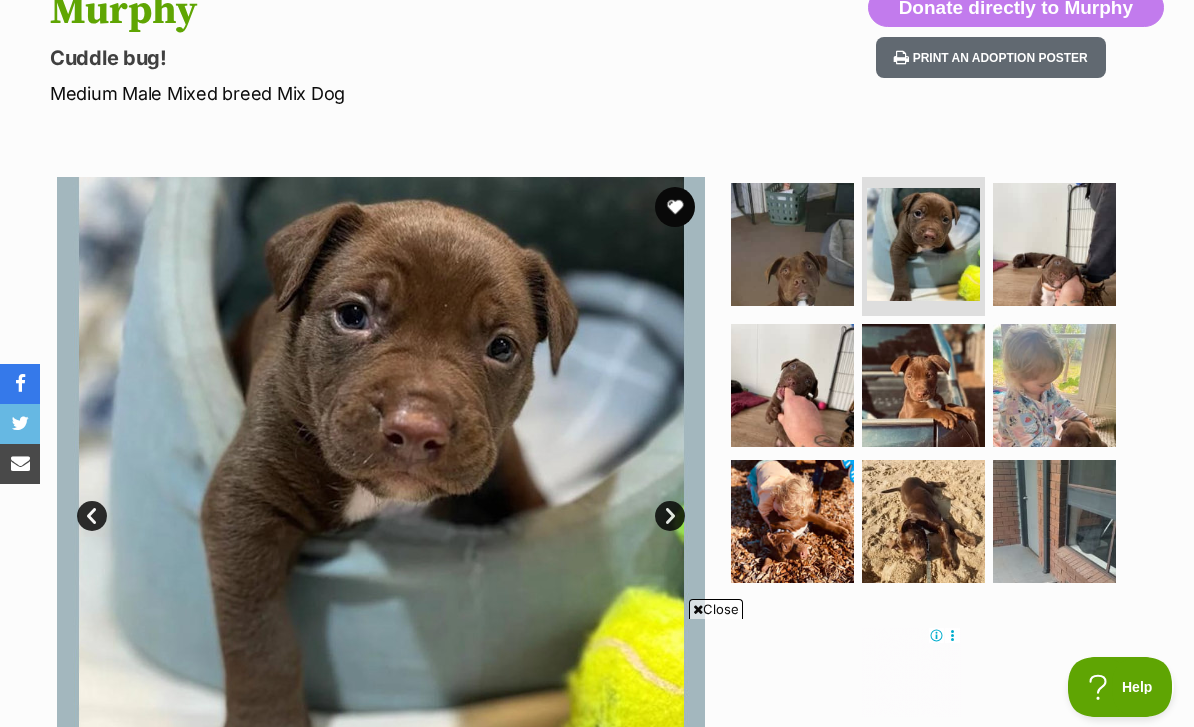click at bounding box center (1054, 244) 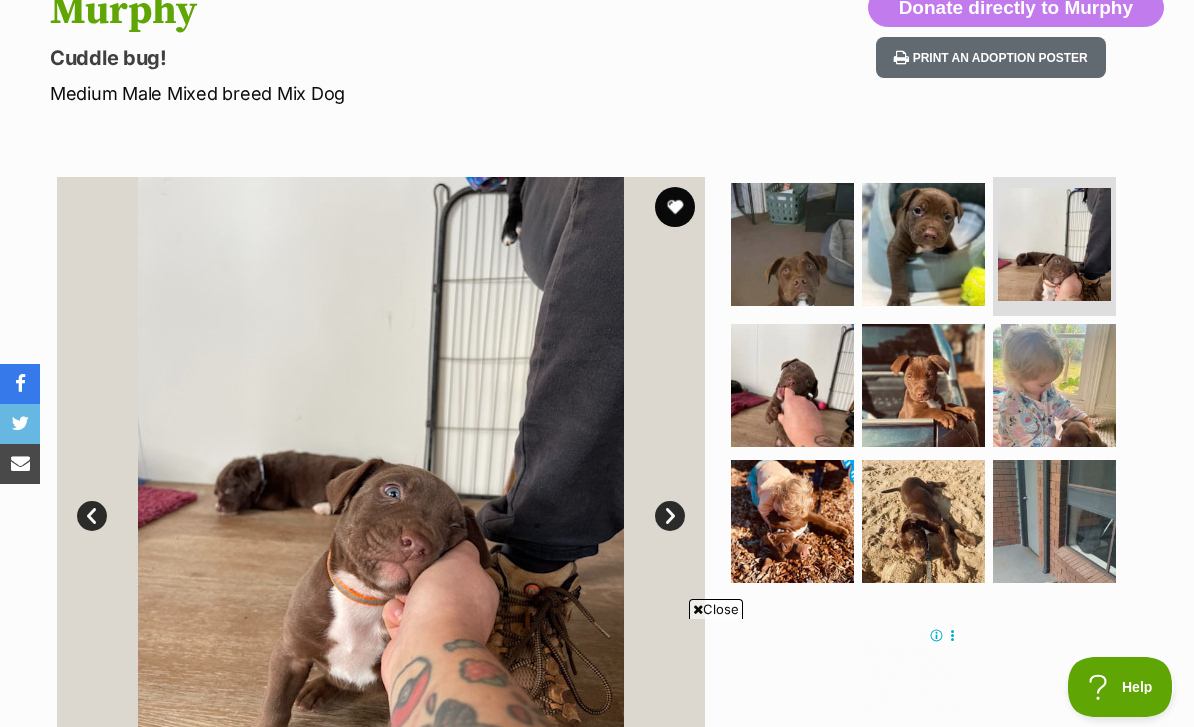 click at bounding box center (792, 385) 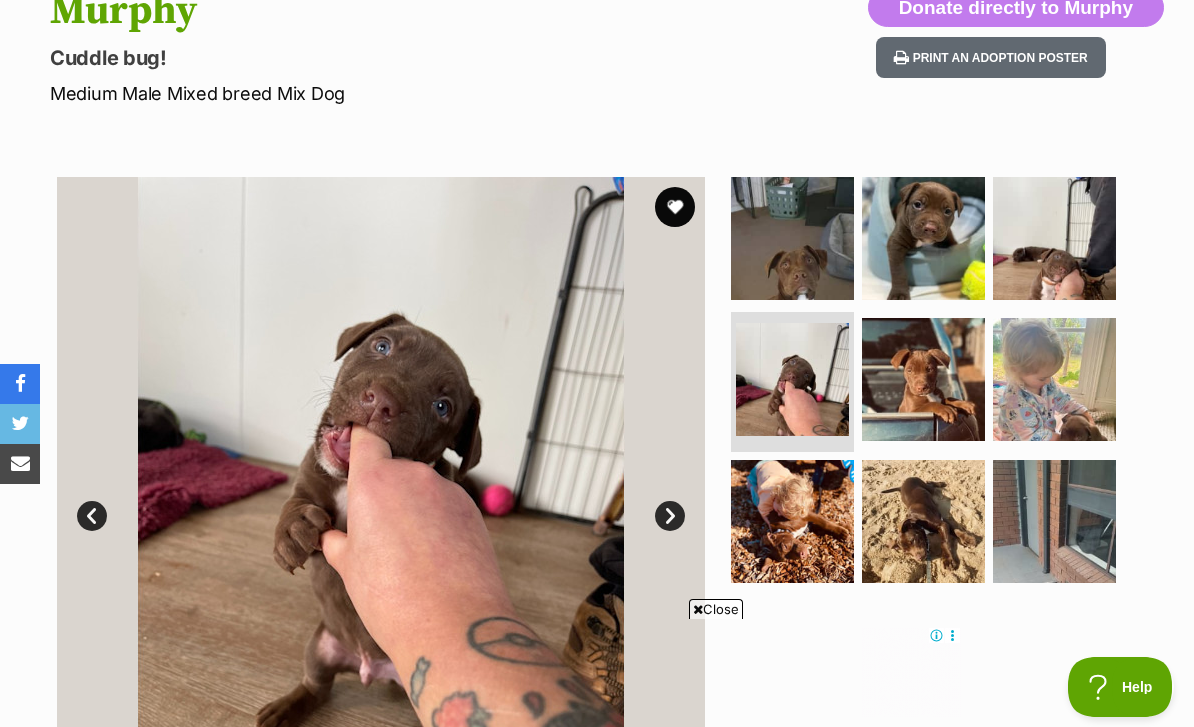 scroll, scrollTop: 0, scrollLeft: 0, axis: both 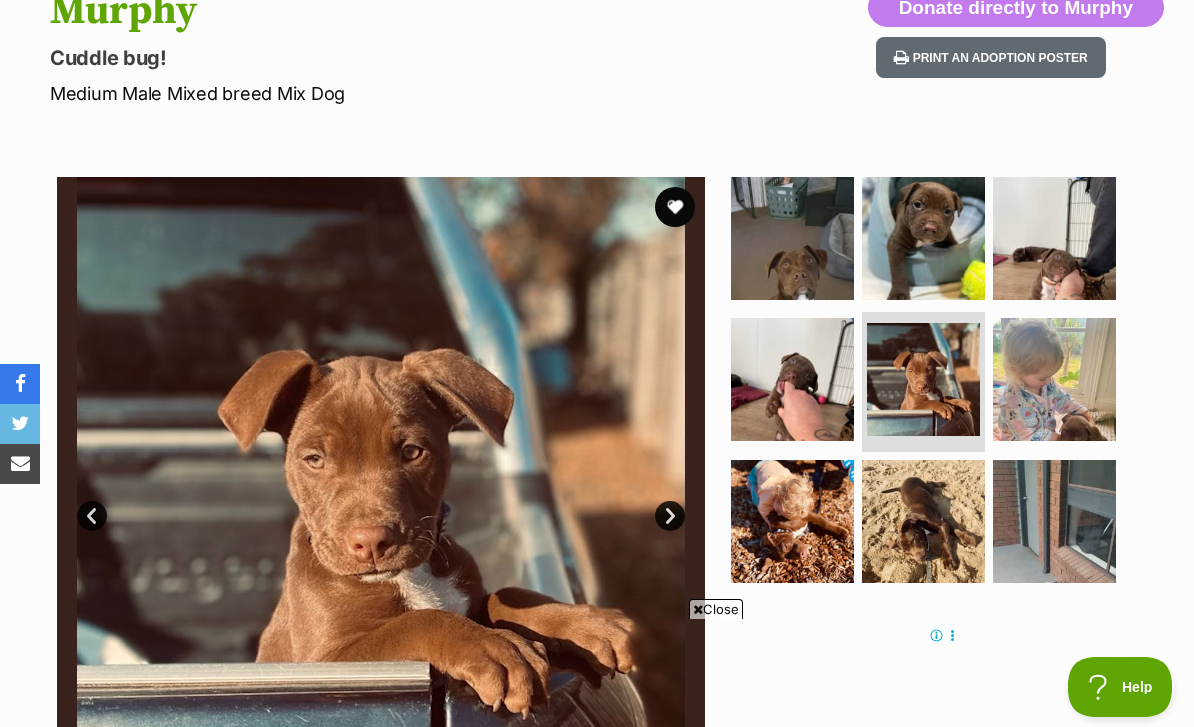 click at bounding box center [1054, 379] 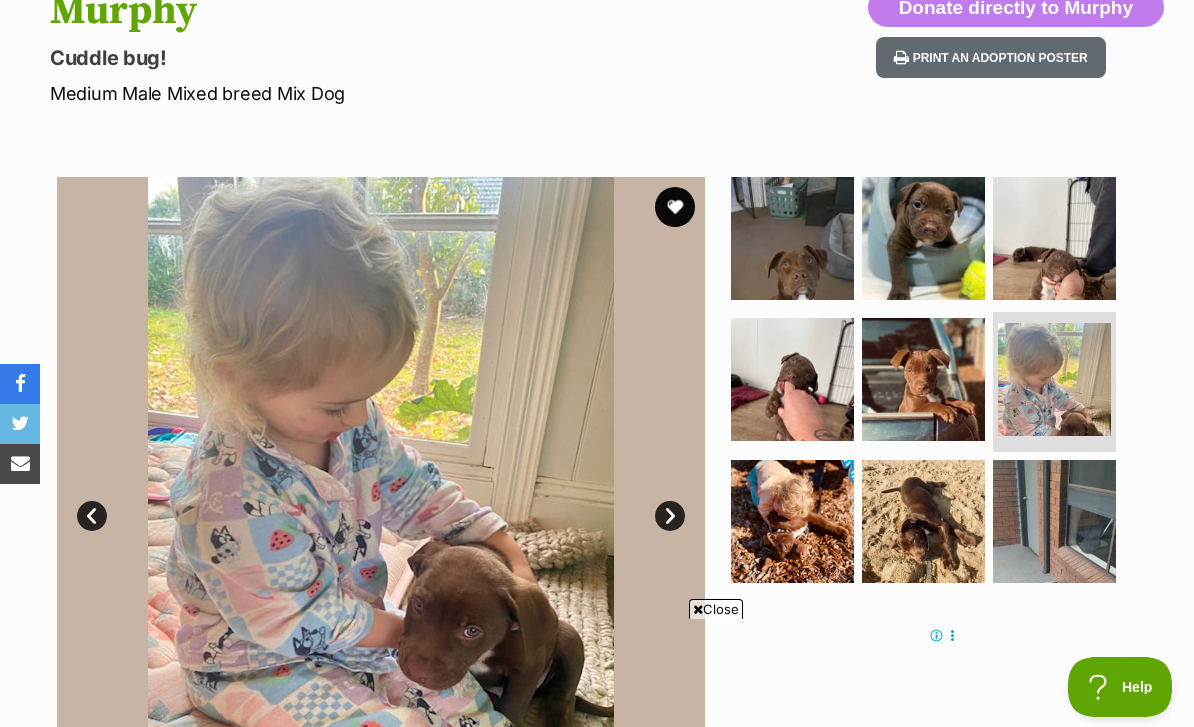 click at bounding box center [923, 521] 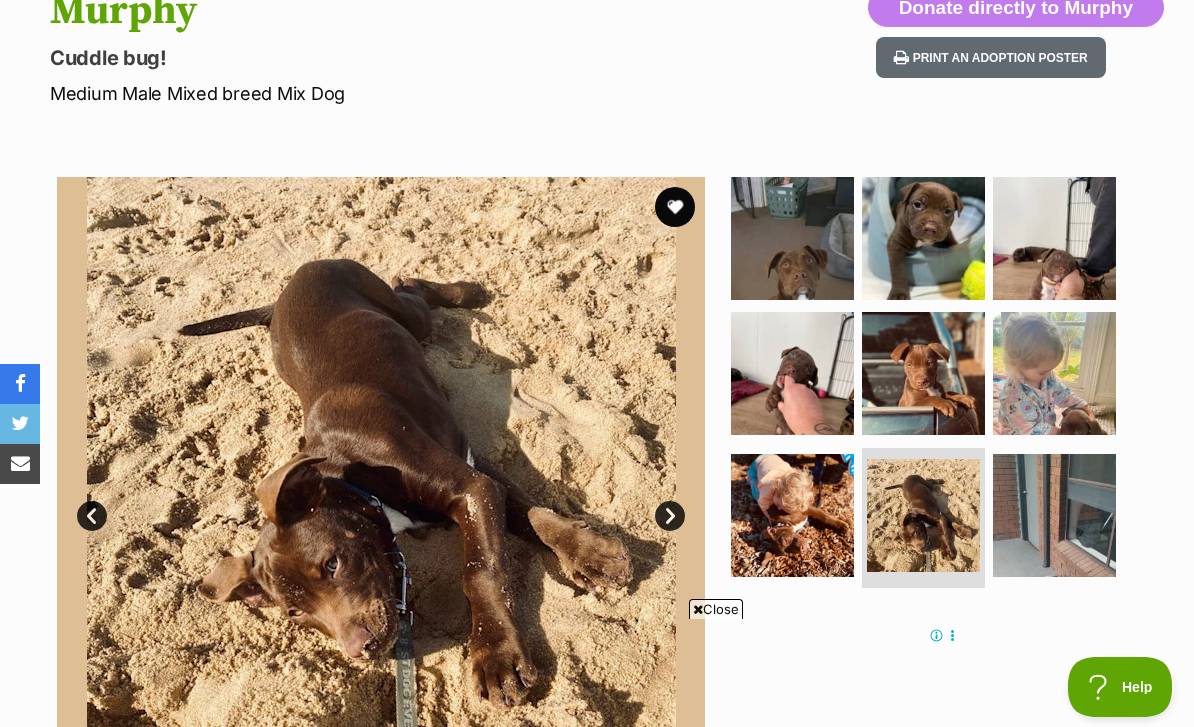 click at bounding box center [792, 515] 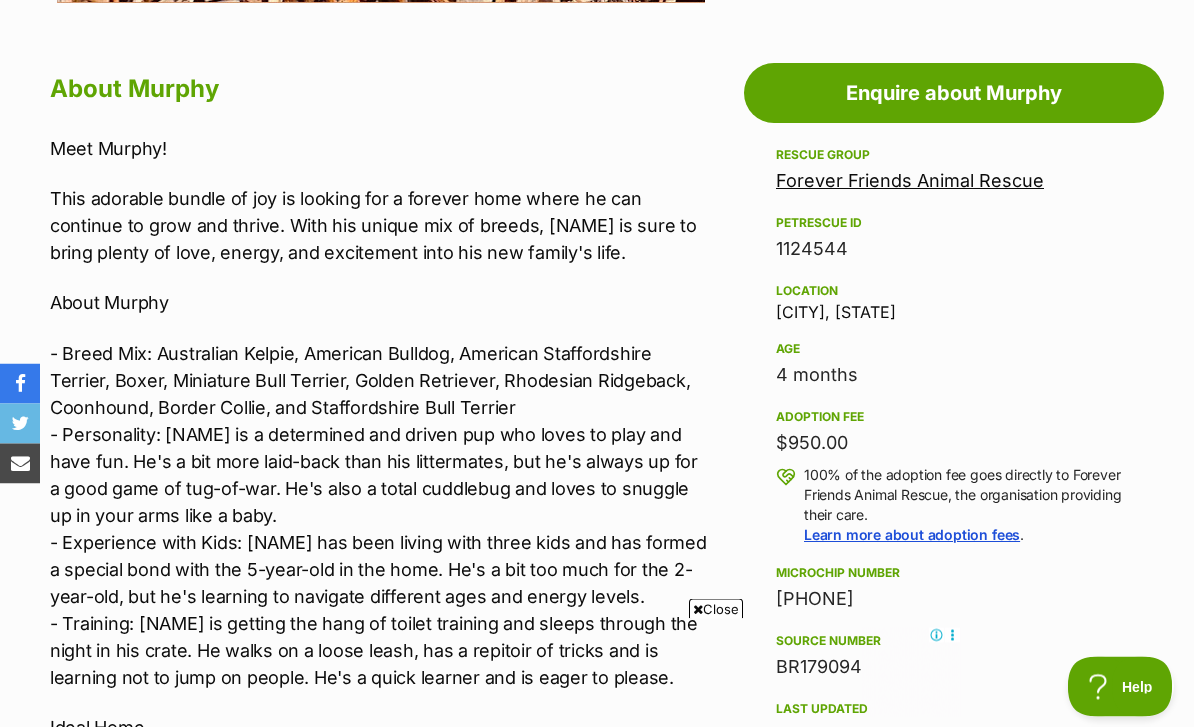 scroll, scrollTop: 1061, scrollLeft: 0, axis: vertical 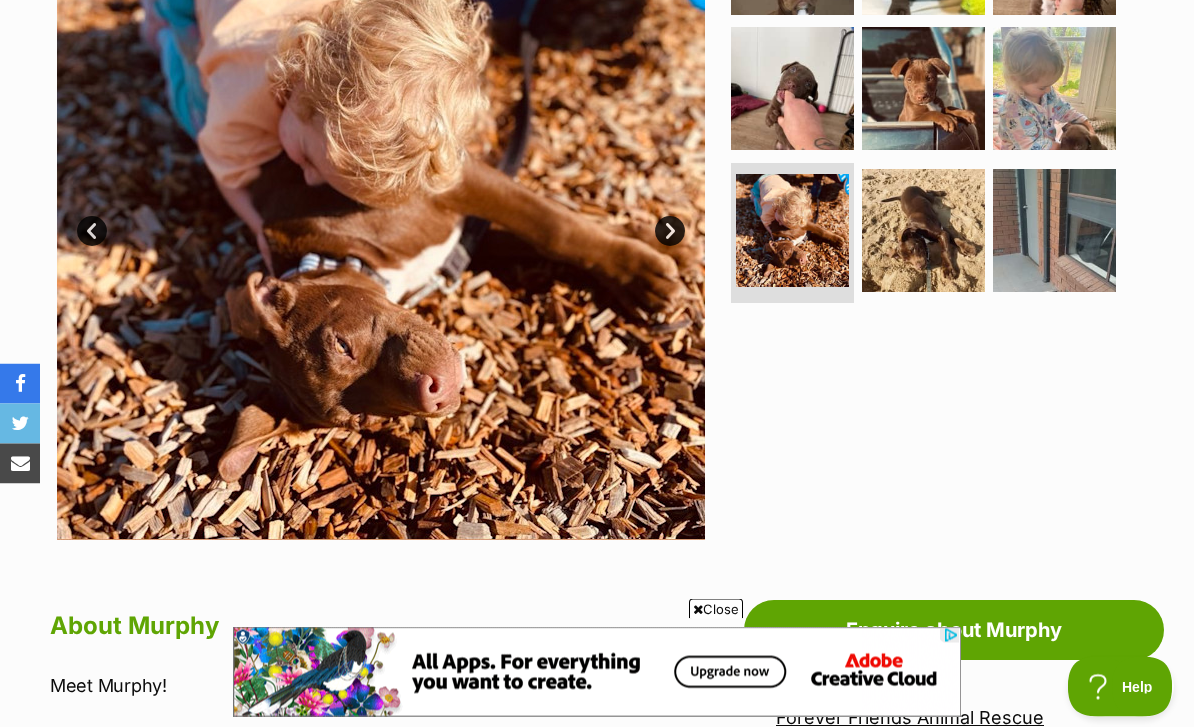 click on "Available
7
of 9 images
7
of 9 images
7
of 9 images
7
of 9 images
7
of 9 images
7
of 9 images
7
of 9 images
7
of 9 images
7
of 9 images
Next Prev 1 2 3 4 5 6 7 8 9" at bounding box center [597, 202] 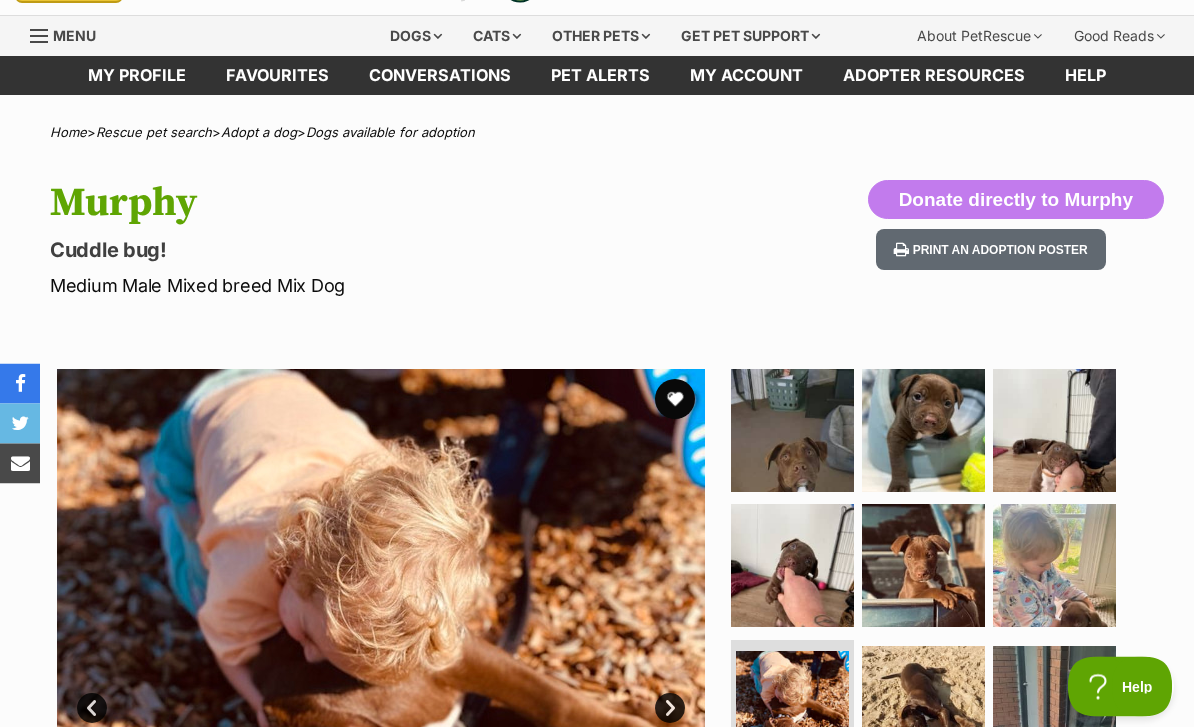 scroll, scrollTop: 0, scrollLeft: 0, axis: both 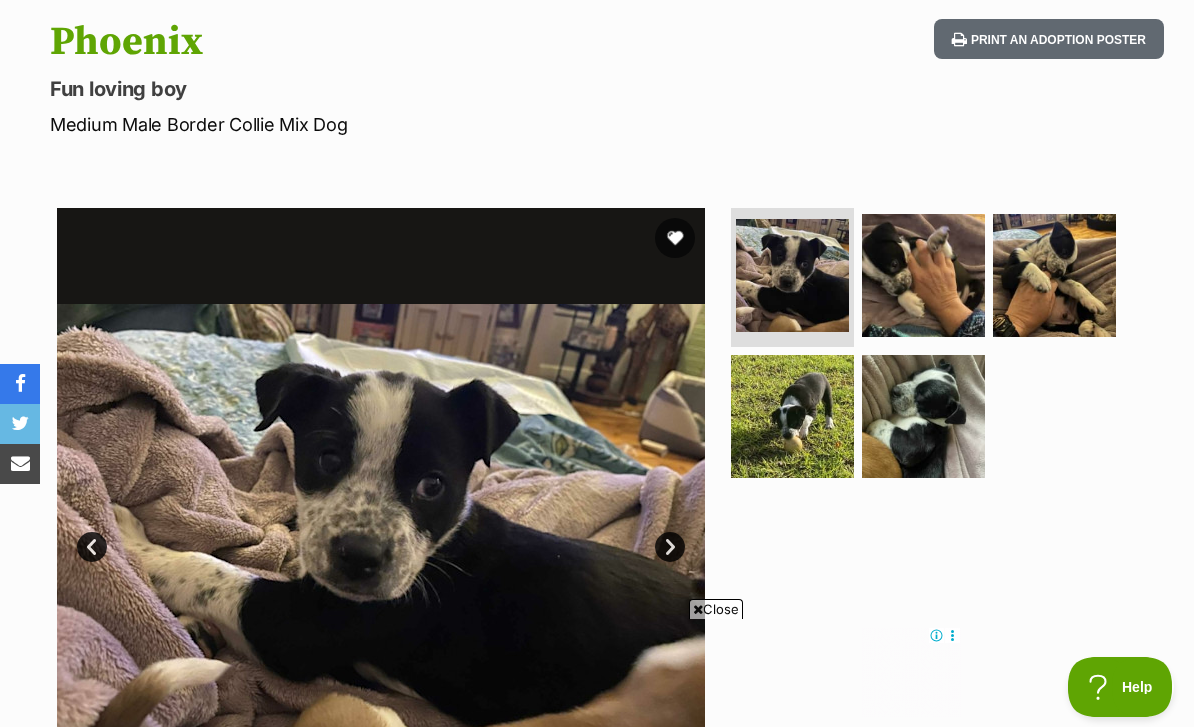 click at bounding box center (792, 275) 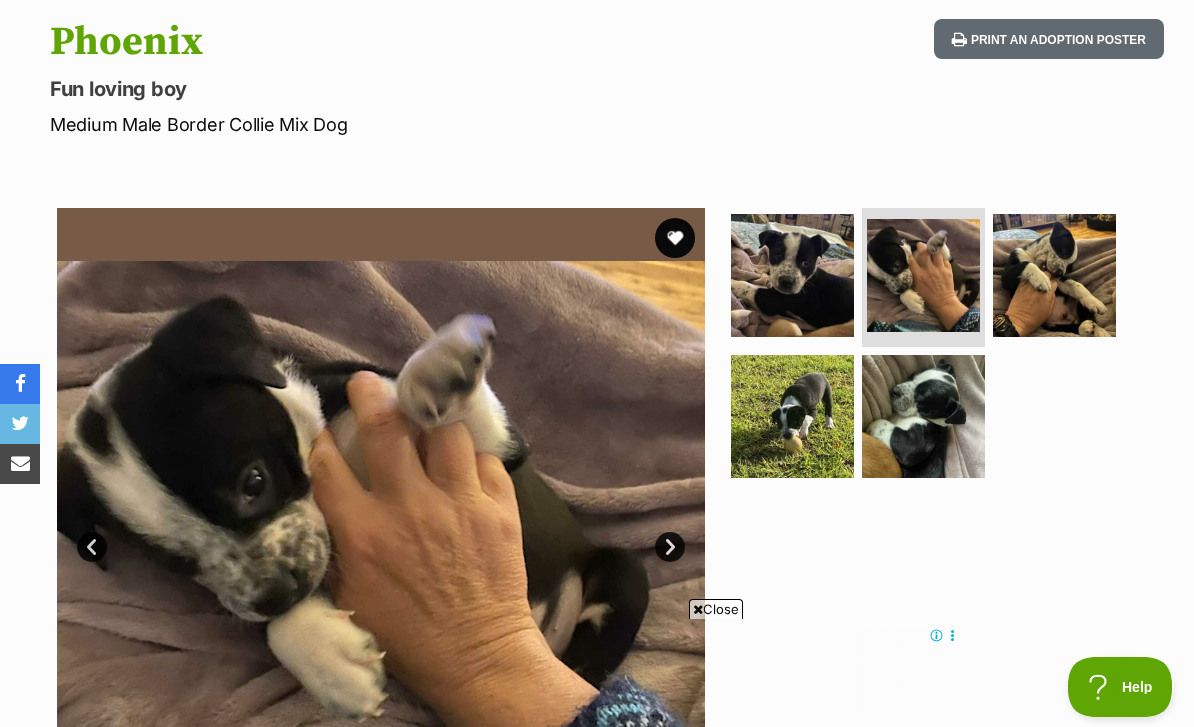 click at bounding box center [1054, 275] 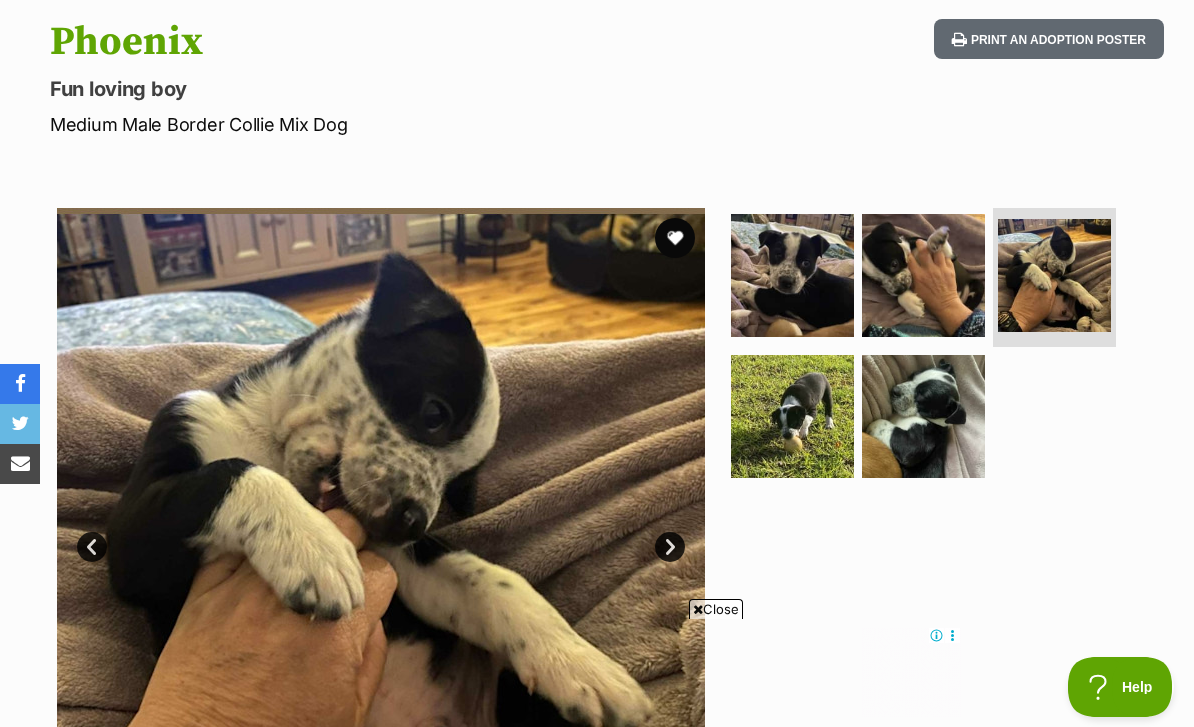 click at bounding box center (923, 416) 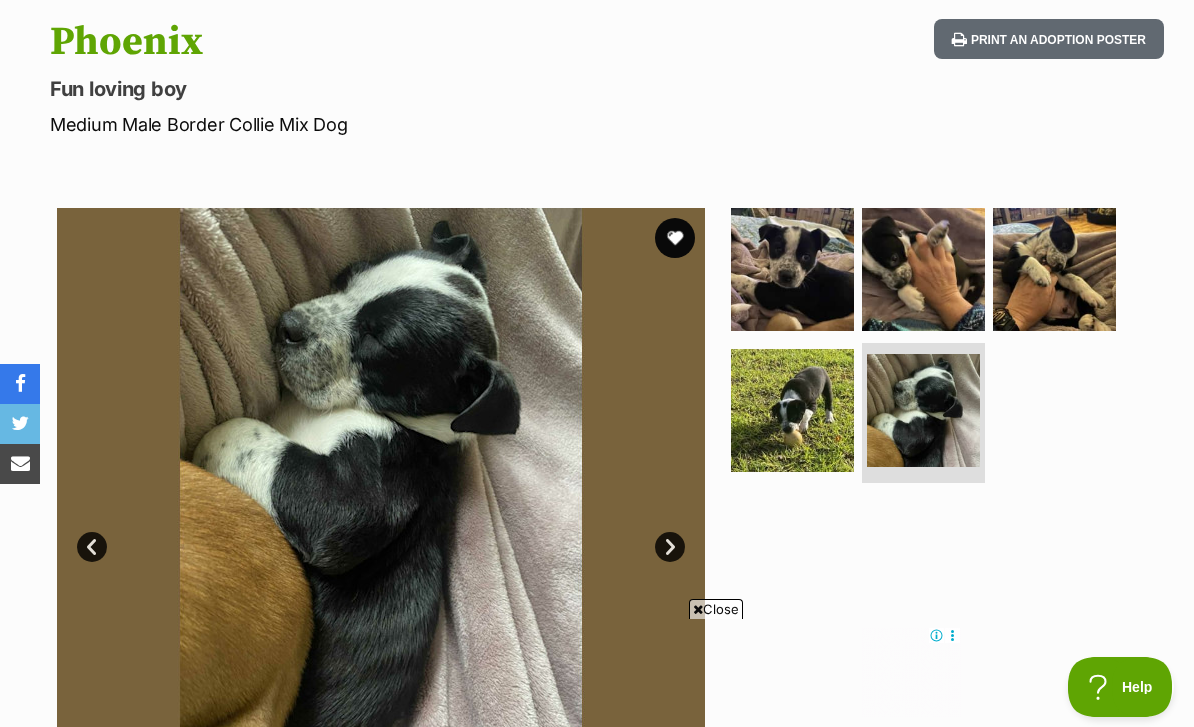 click at bounding box center (792, 410) 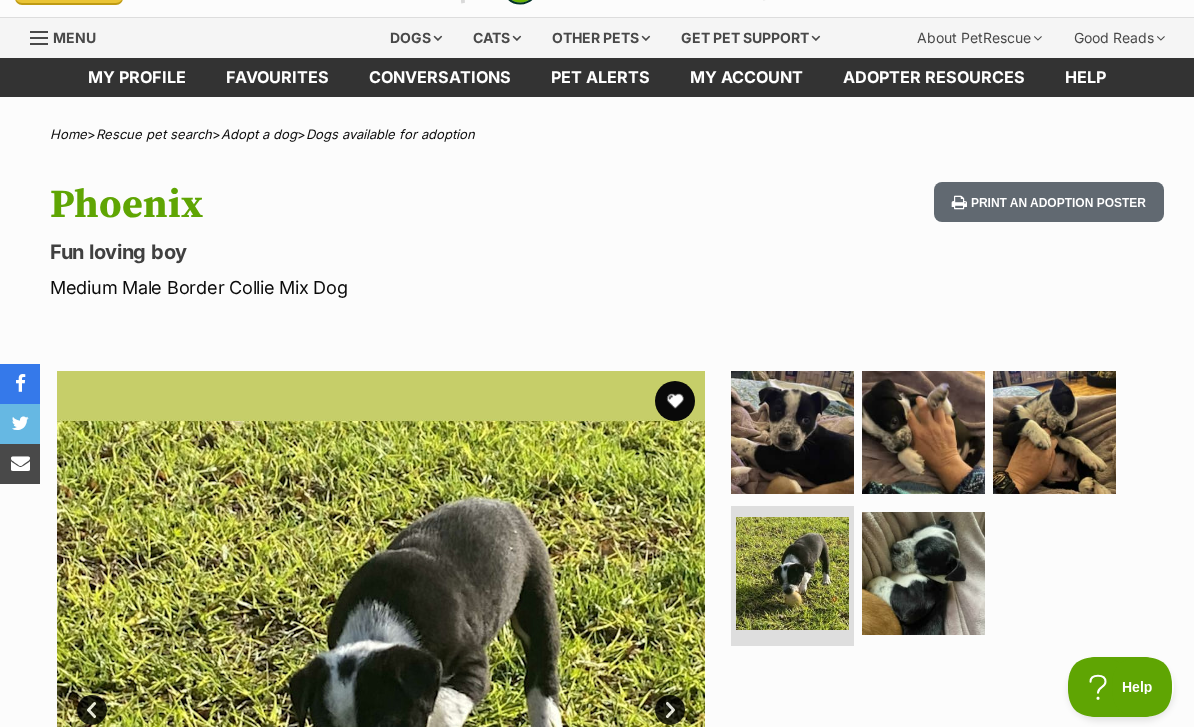 scroll, scrollTop: 39, scrollLeft: 0, axis: vertical 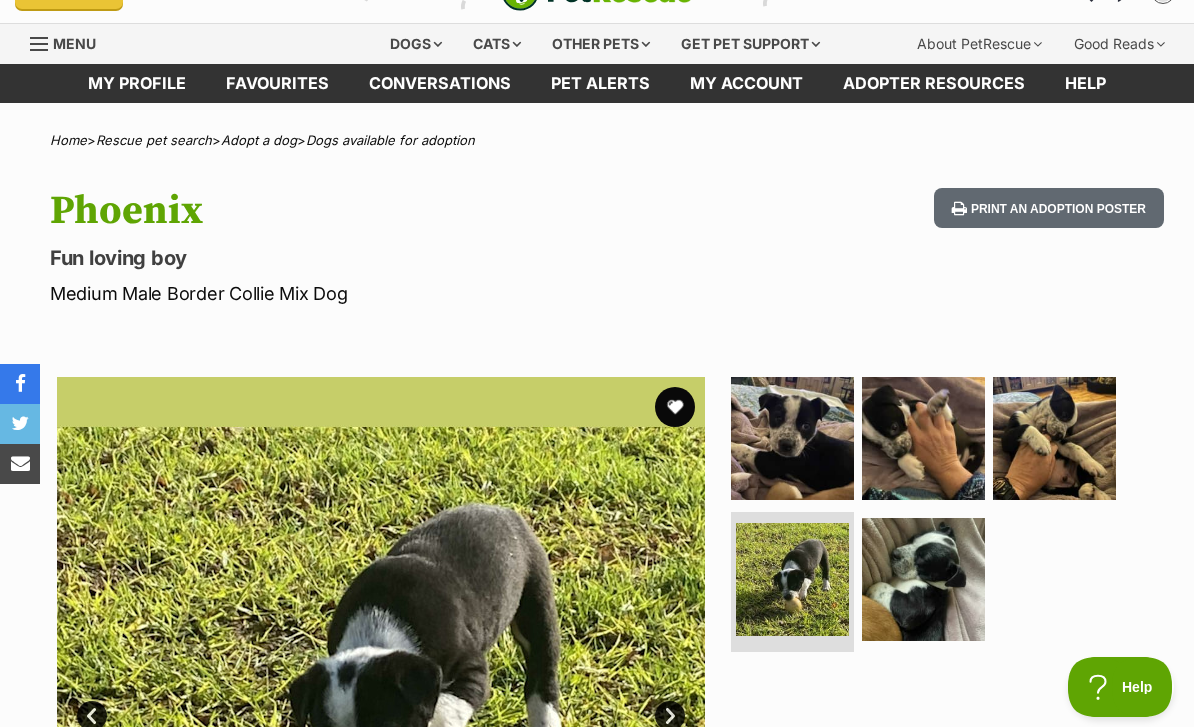 click at bounding box center (675, 407) 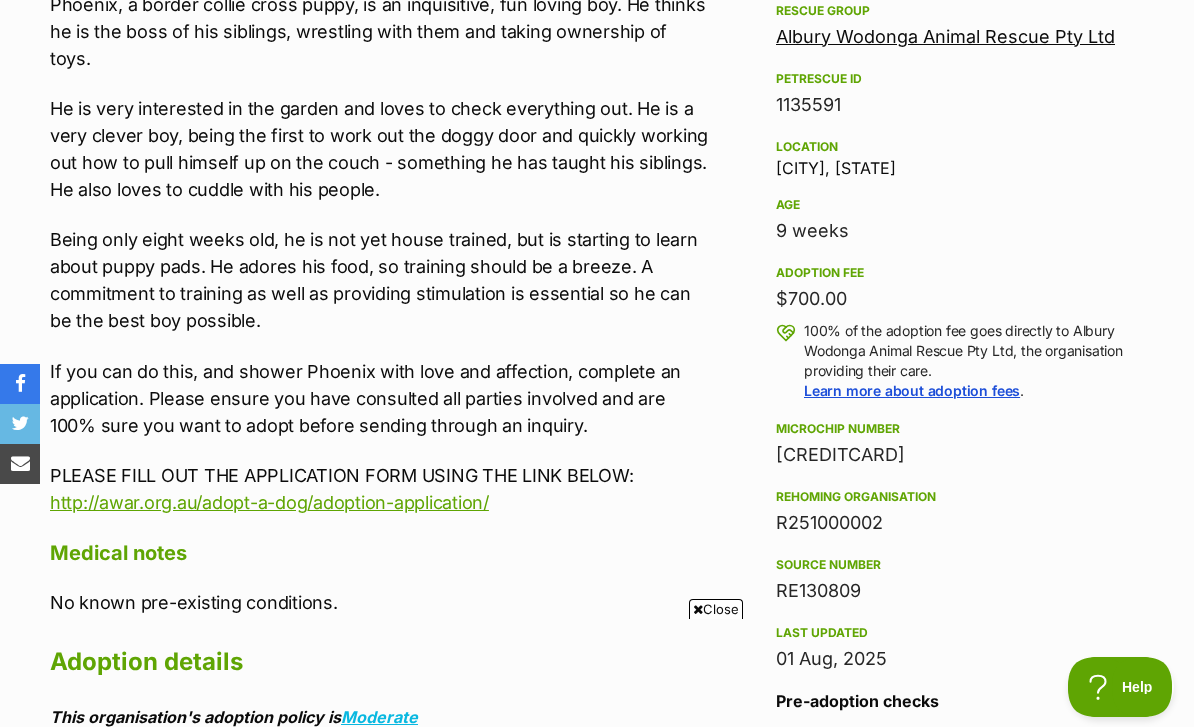 scroll, scrollTop: 0, scrollLeft: 0, axis: both 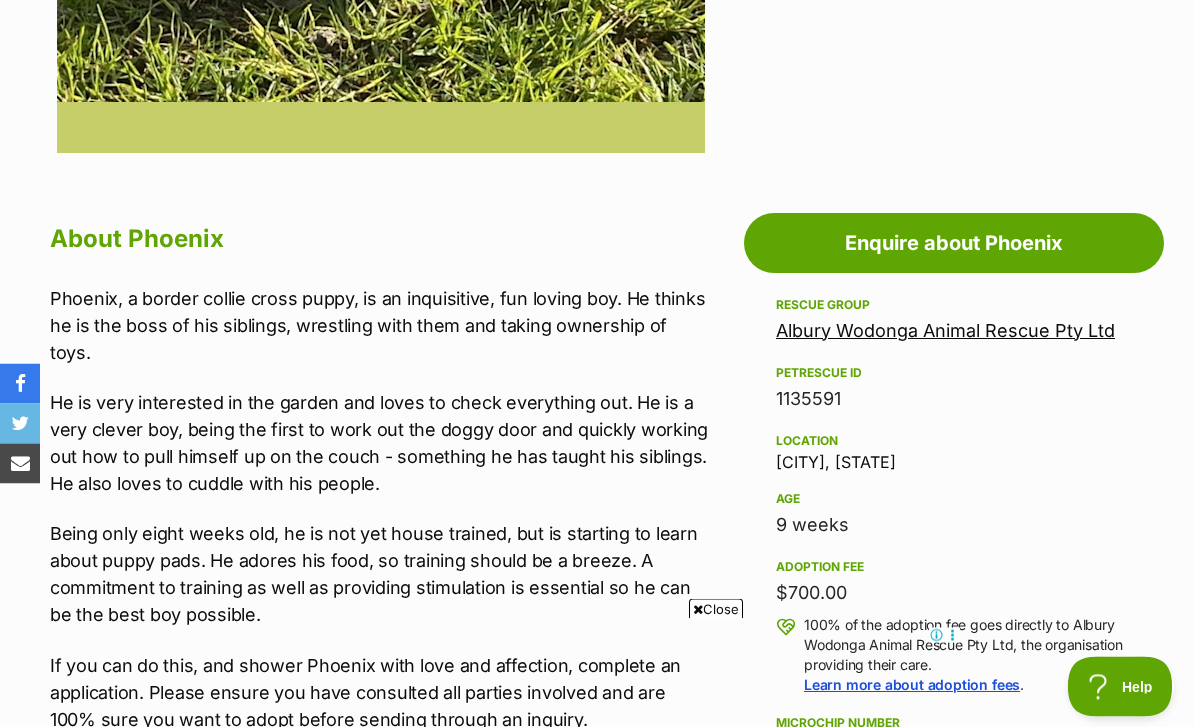 click on "Enquire about Phoenix" at bounding box center [954, 244] 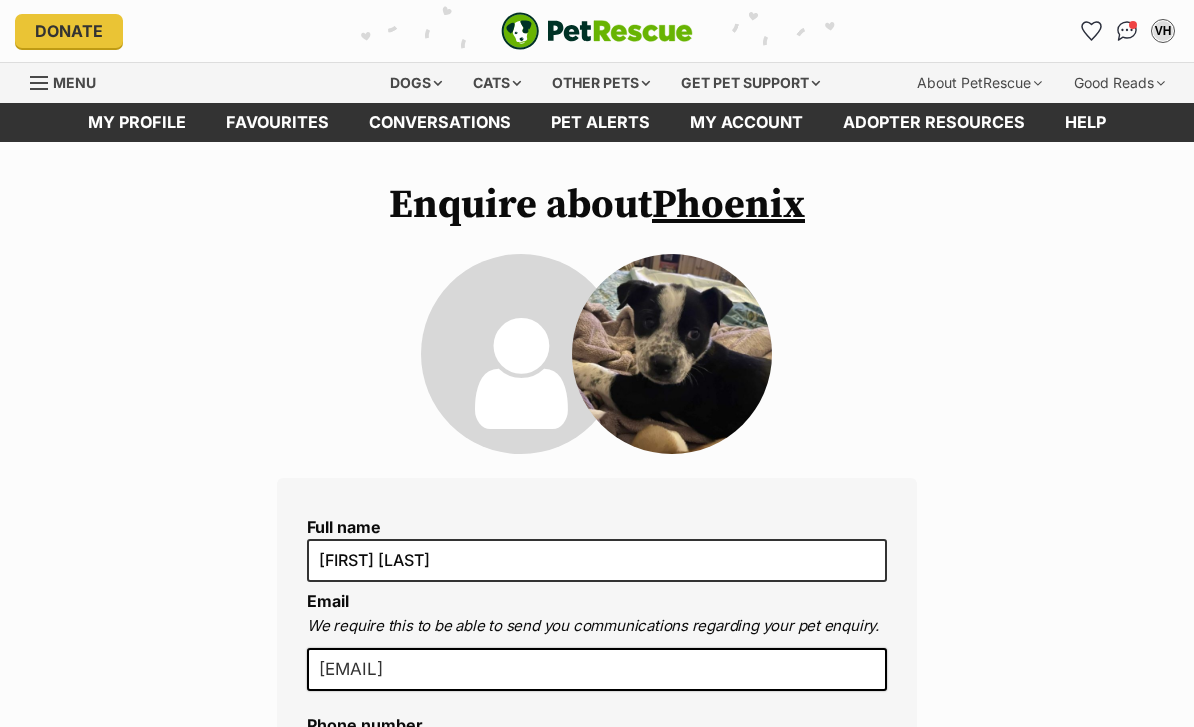 scroll, scrollTop: 0, scrollLeft: 0, axis: both 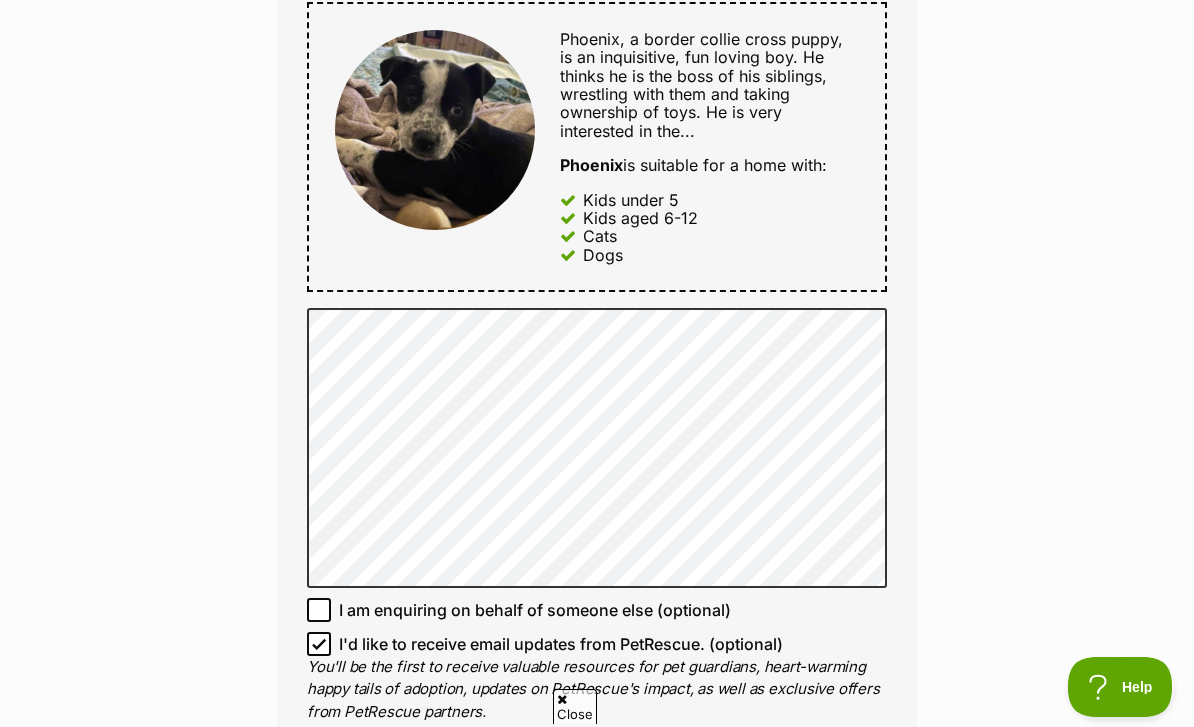 click on "Enquire about  Phoenix
Full name [FIRST] [LAST]
Email
We require this to be able to send you communications regarding your pet enquiry.
[EMAIL]
Phone number United States +1 United Kingdom +44 Afghanistan (‫افغانستان‬‎) +93 Albania (Shqipëri) +355 Algeria (‫الجزائر‬‎) +213 American Samoa +1684 Andorra +376 Angola +244 Anguilla +1264 Antigua and Barbuda +1268 Argentina +54 Armenia (Հայաստան) +374 Aruba +297 Australia +61 Austria (Österreich) +43 Azerbaijan (Azərbaycan) +994 Bahamas +1242 Bahrain (‫البحرين‬‎) +973 Bangladesh (বাংলাদেশ) +880 Barbados +1246 Belarus (Беларусь) +375 Belgium (België) +32 Belize +501 Benin (Bénin) +229 Bermuda +1441 Bhutan (འབྲུག) +975 Bolivia +591 Bosnia and Herzegovina (Босна и Херцеговина) +387 Botswana +267 Brazil (Brasil) +55 British Indian Ocean Territory +246 British Virgin Islands +1284 Brunei +673 +359 +226 +257" at bounding box center [597, 427] 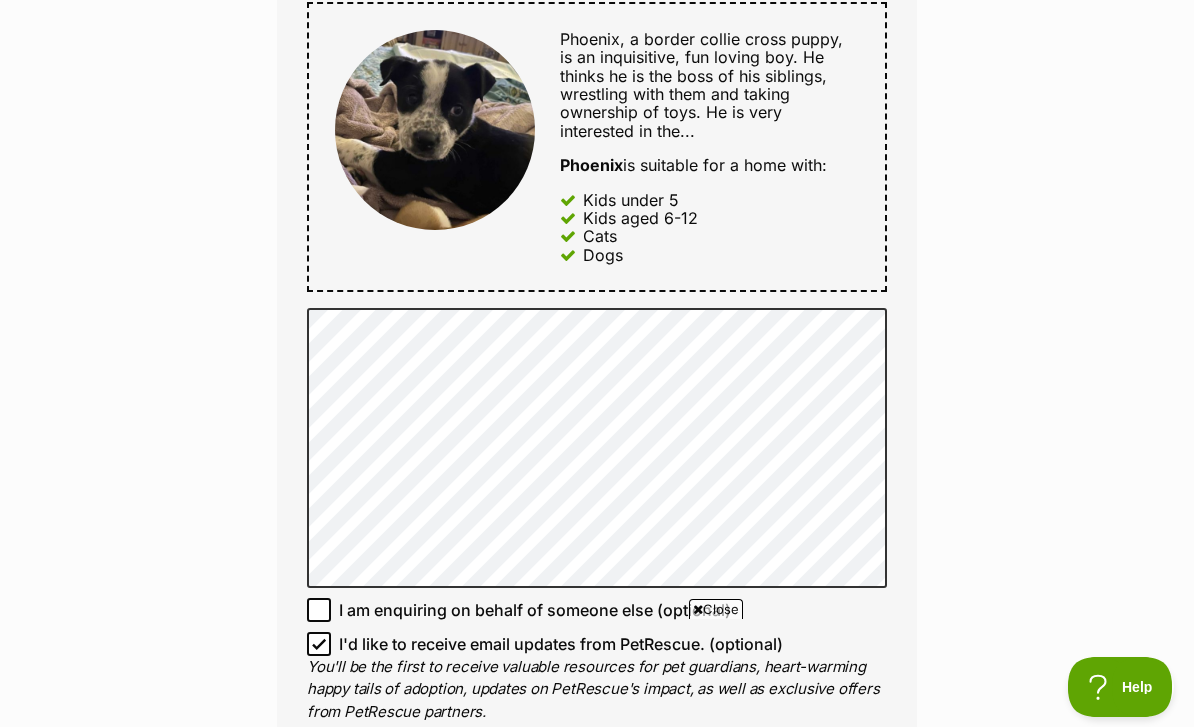 scroll, scrollTop: 0, scrollLeft: 0, axis: both 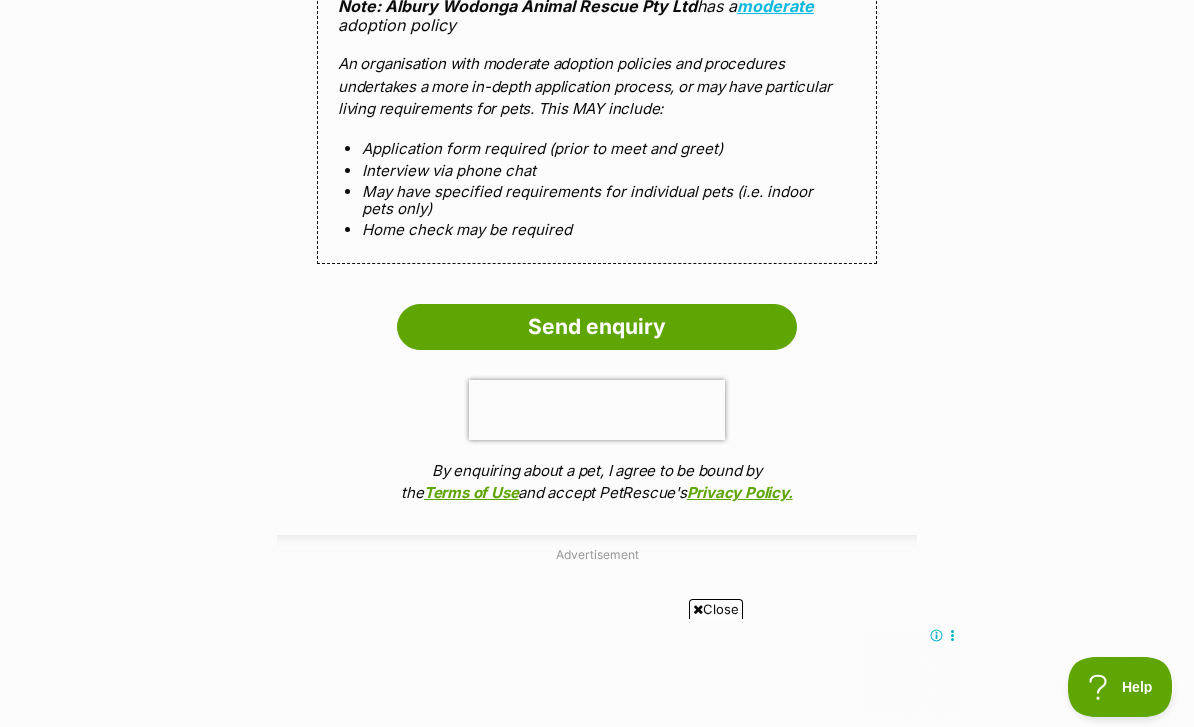 click on "Send enquiry" at bounding box center (597, 327) 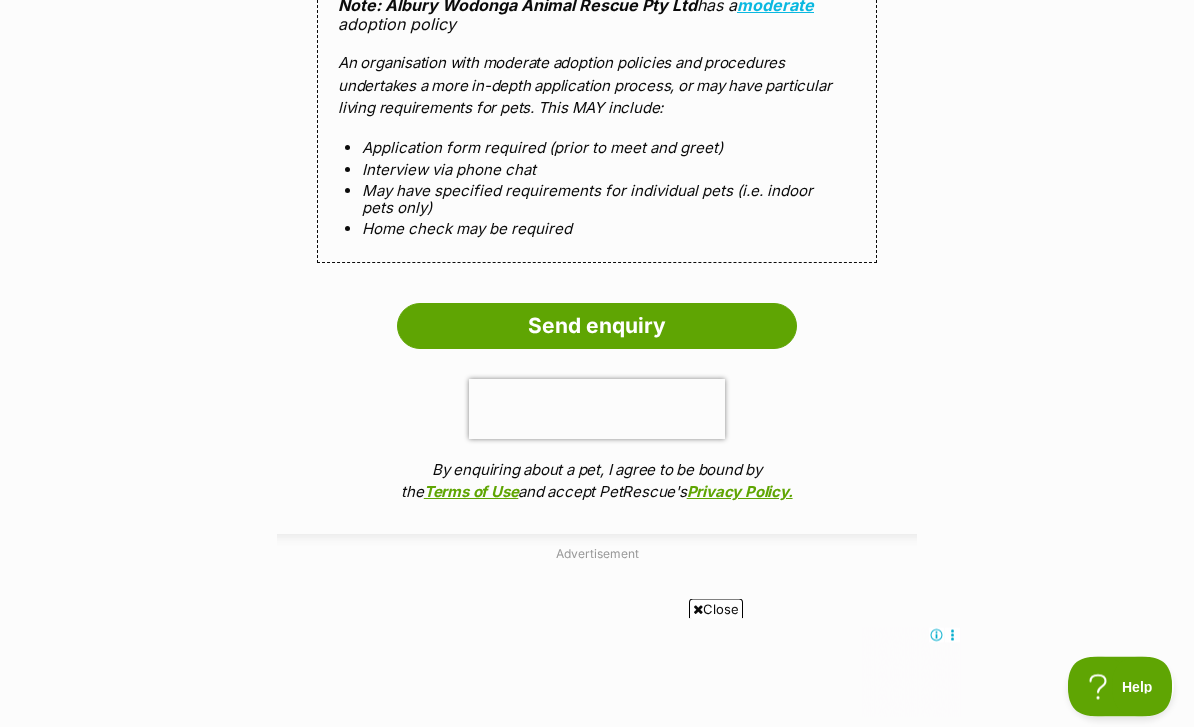 scroll, scrollTop: 1855, scrollLeft: 0, axis: vertical 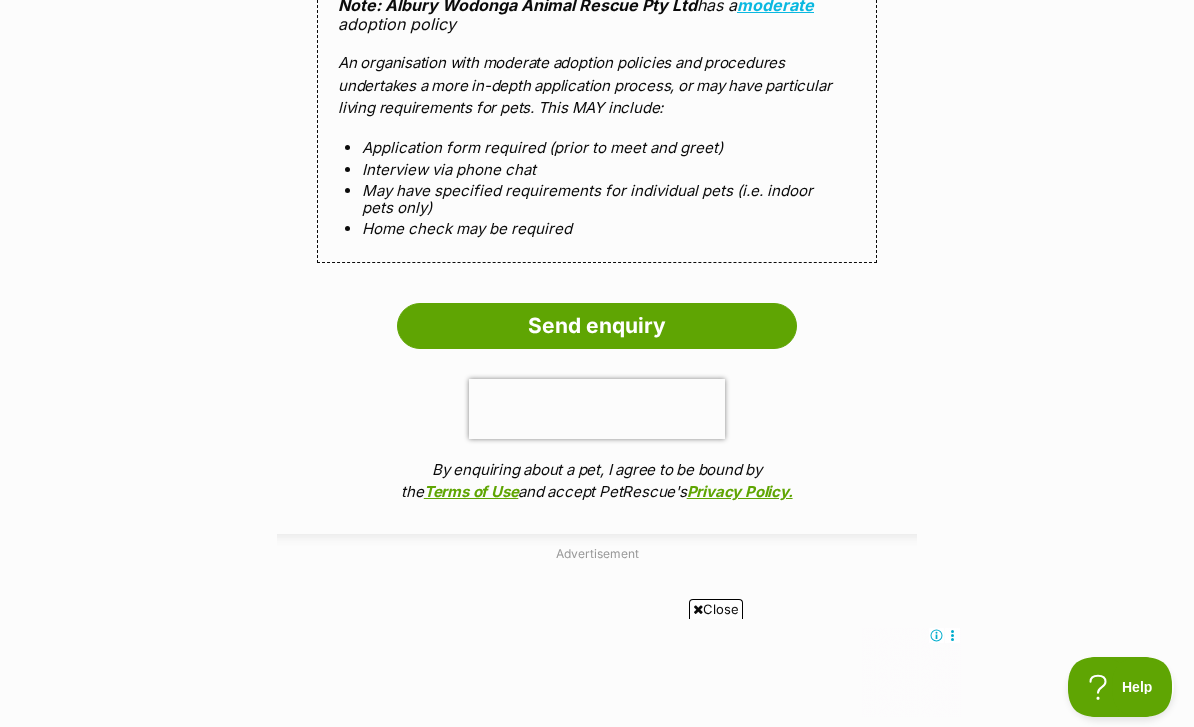 click on "Send enquiry" at bounding box center [597, 326] 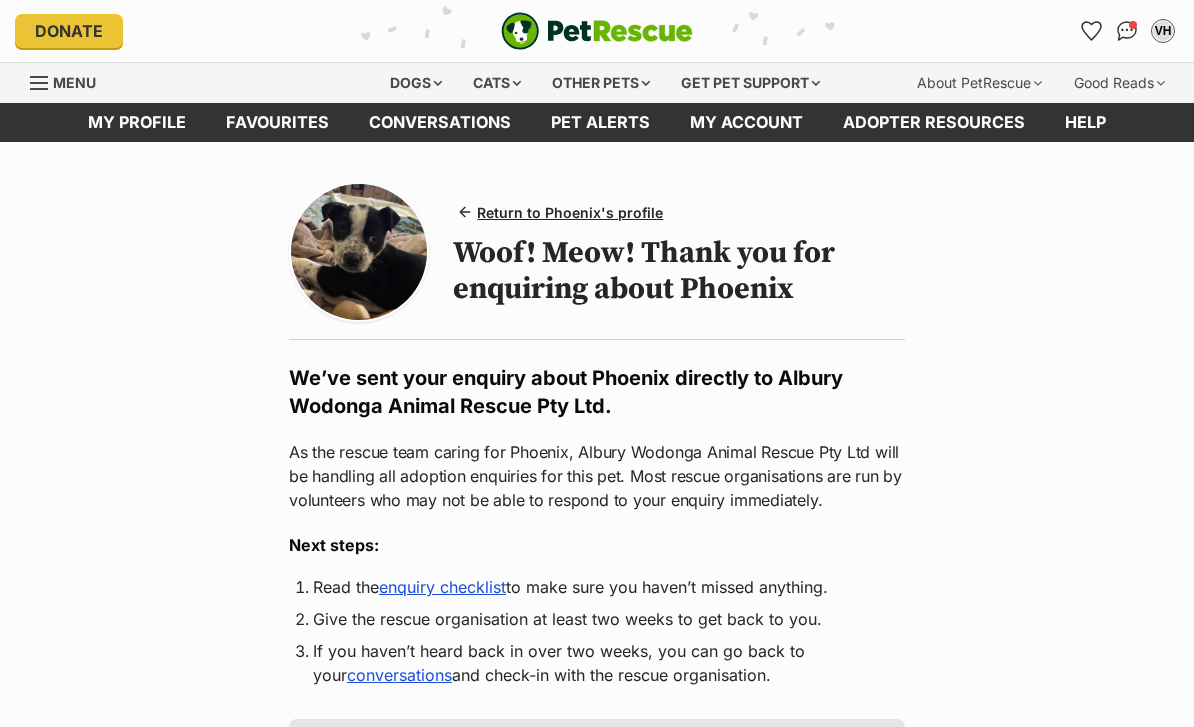 scroll, scrollTop: 0, scrollLeft: 0, axis: both 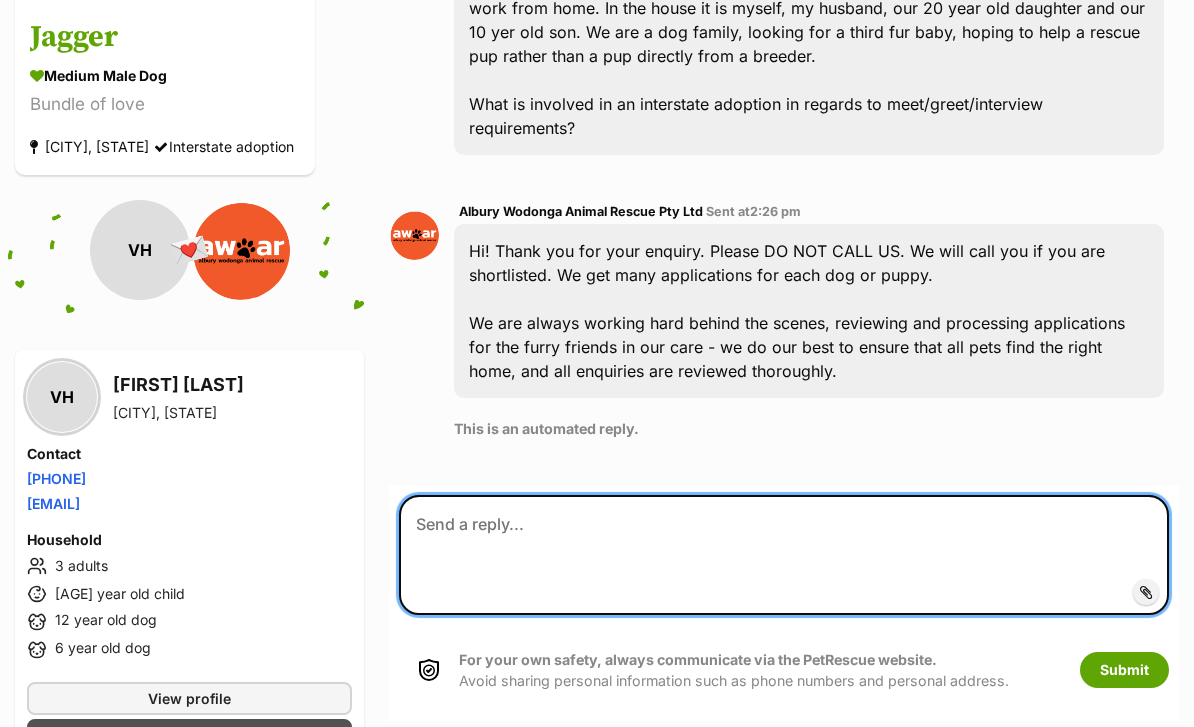 click at bounding box center (784, 555) 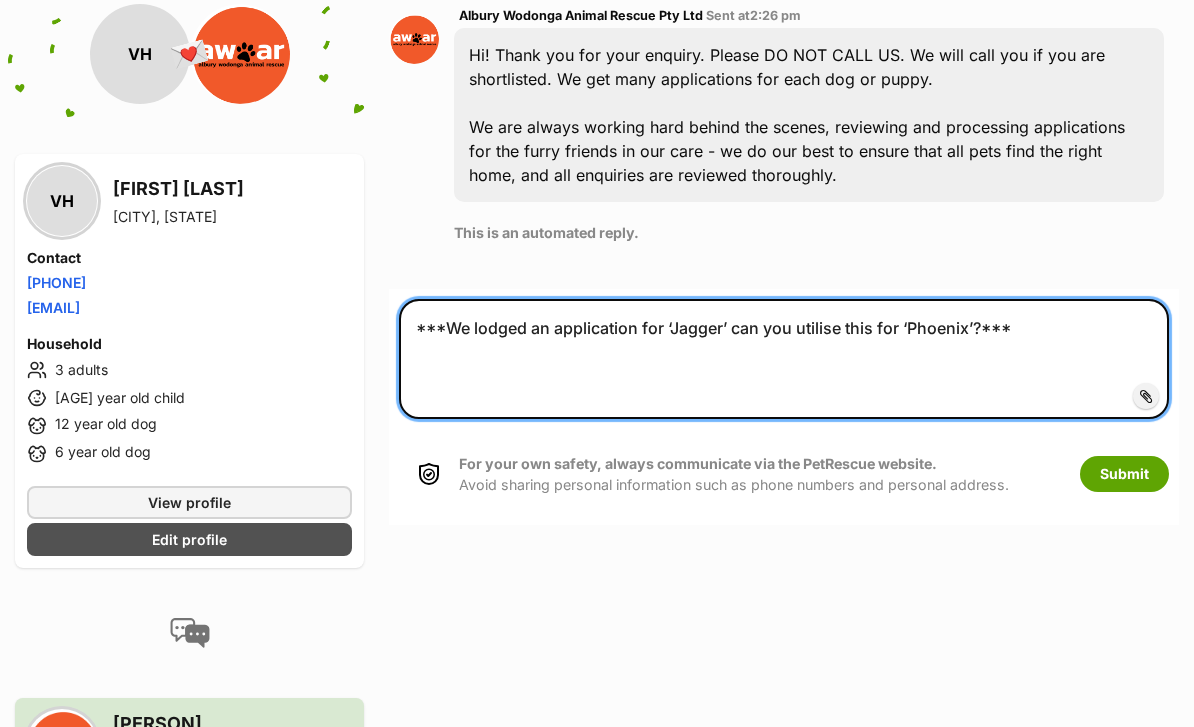 scroll, scrollTop: 711, scrollLeft: 0, axis: vertical 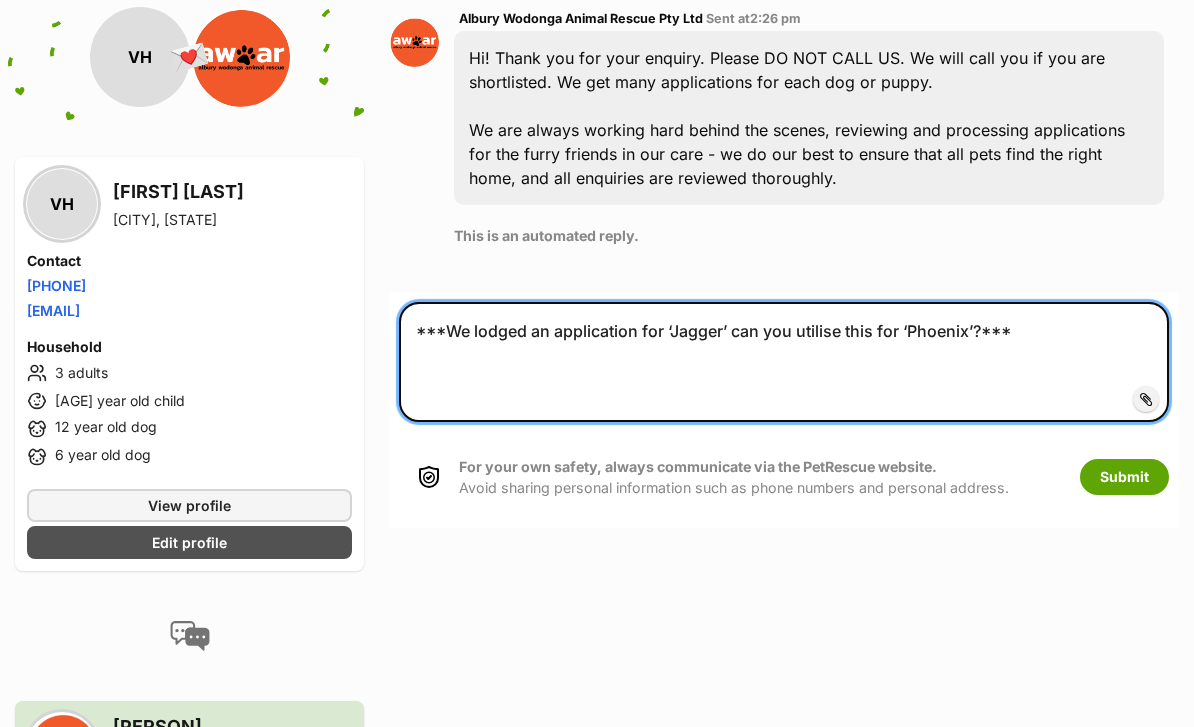 type on "***We lodged an application for ‘Jagger’ can you utilise this for ‘Phoenix’?***" 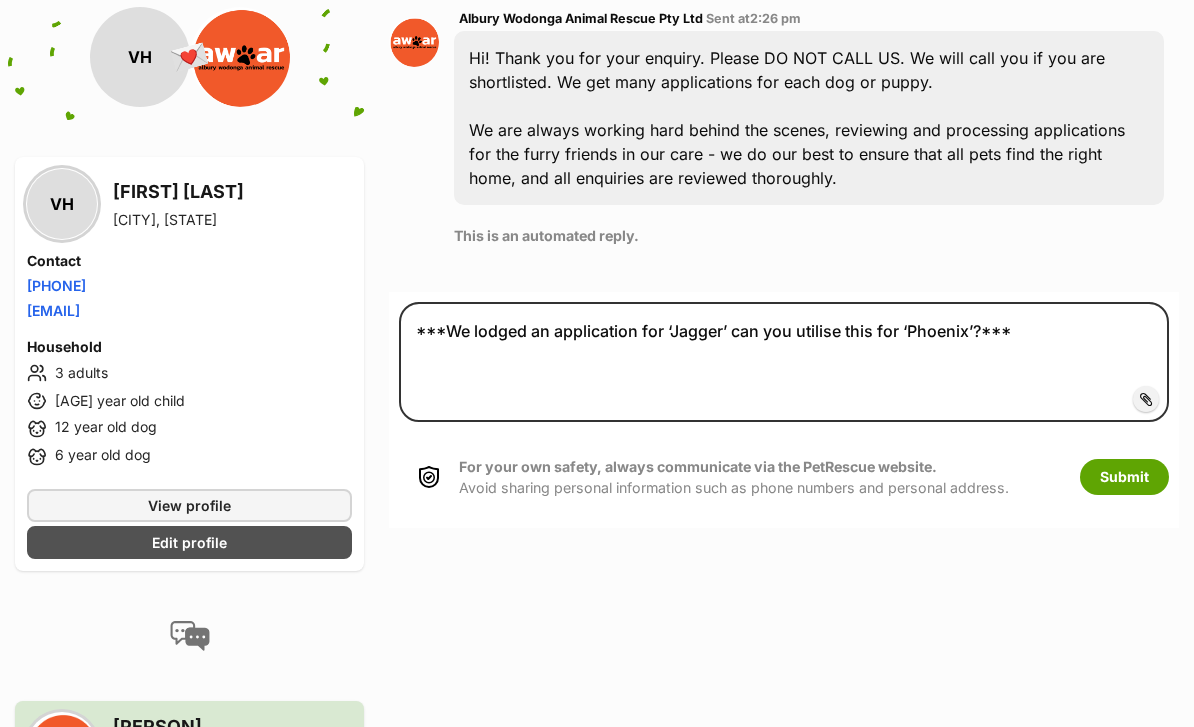 click on "Submit" at bounding box center (1124, 477) 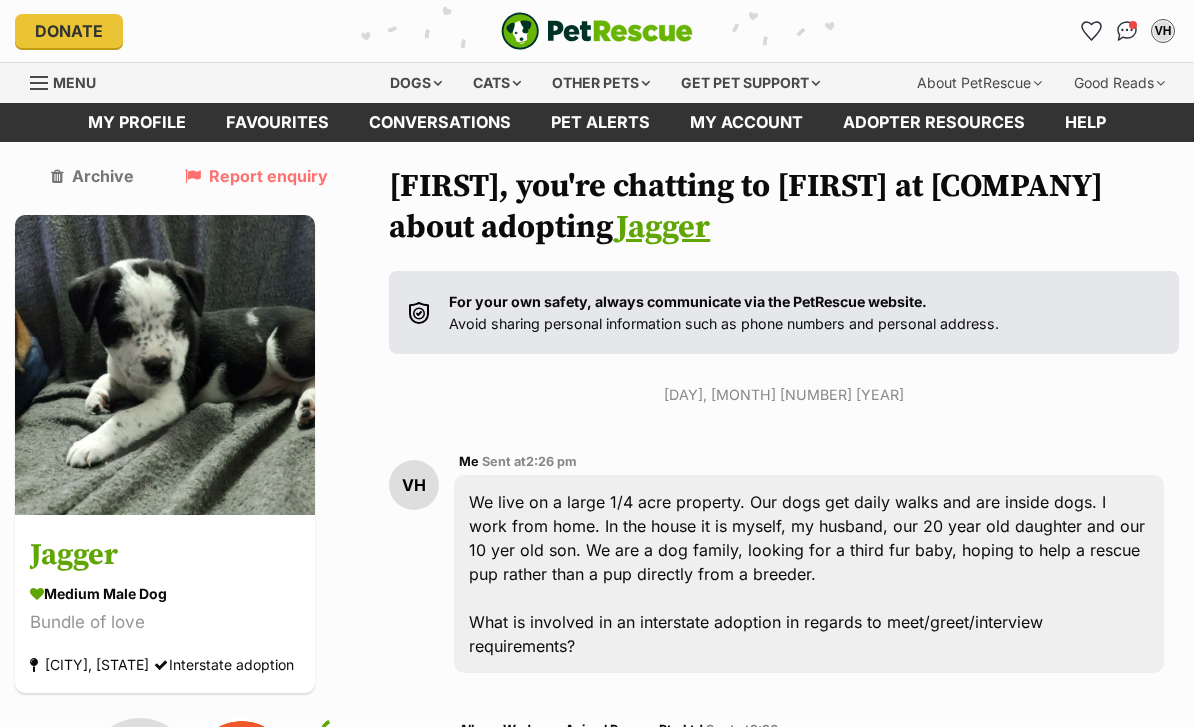 scroll, scrollTop: 0, scrollLeft: 0, axis: both 